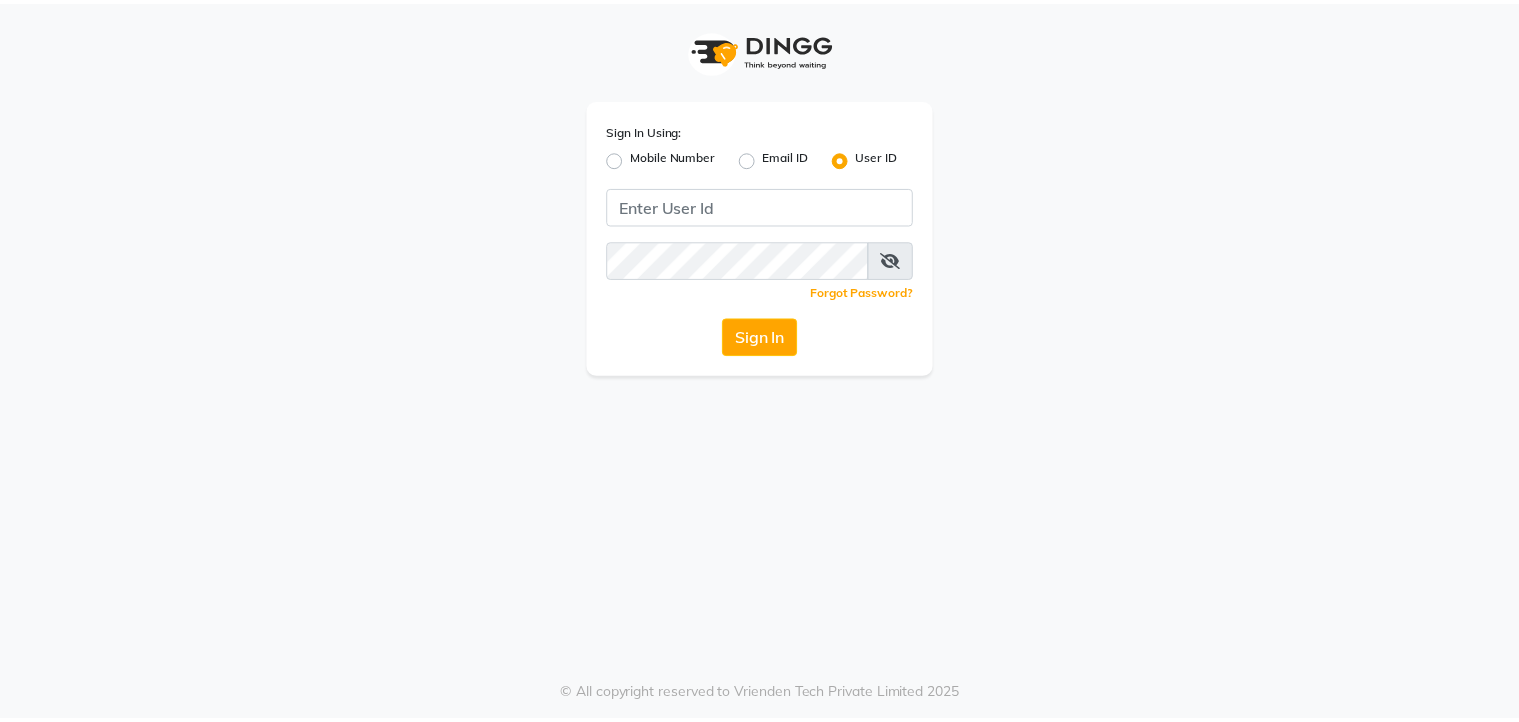 scroll, scrollTop: 0, scrollLeft: 0, axis: both 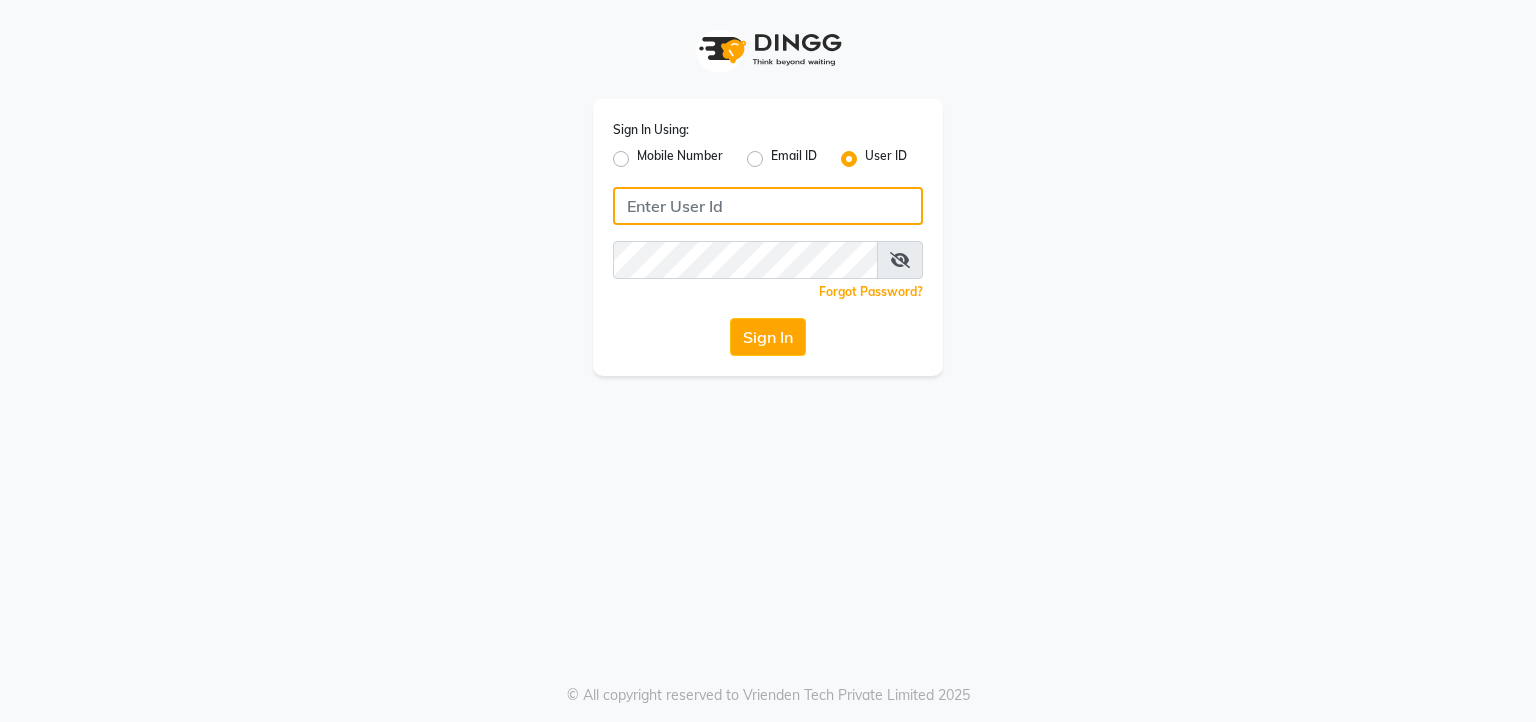 click 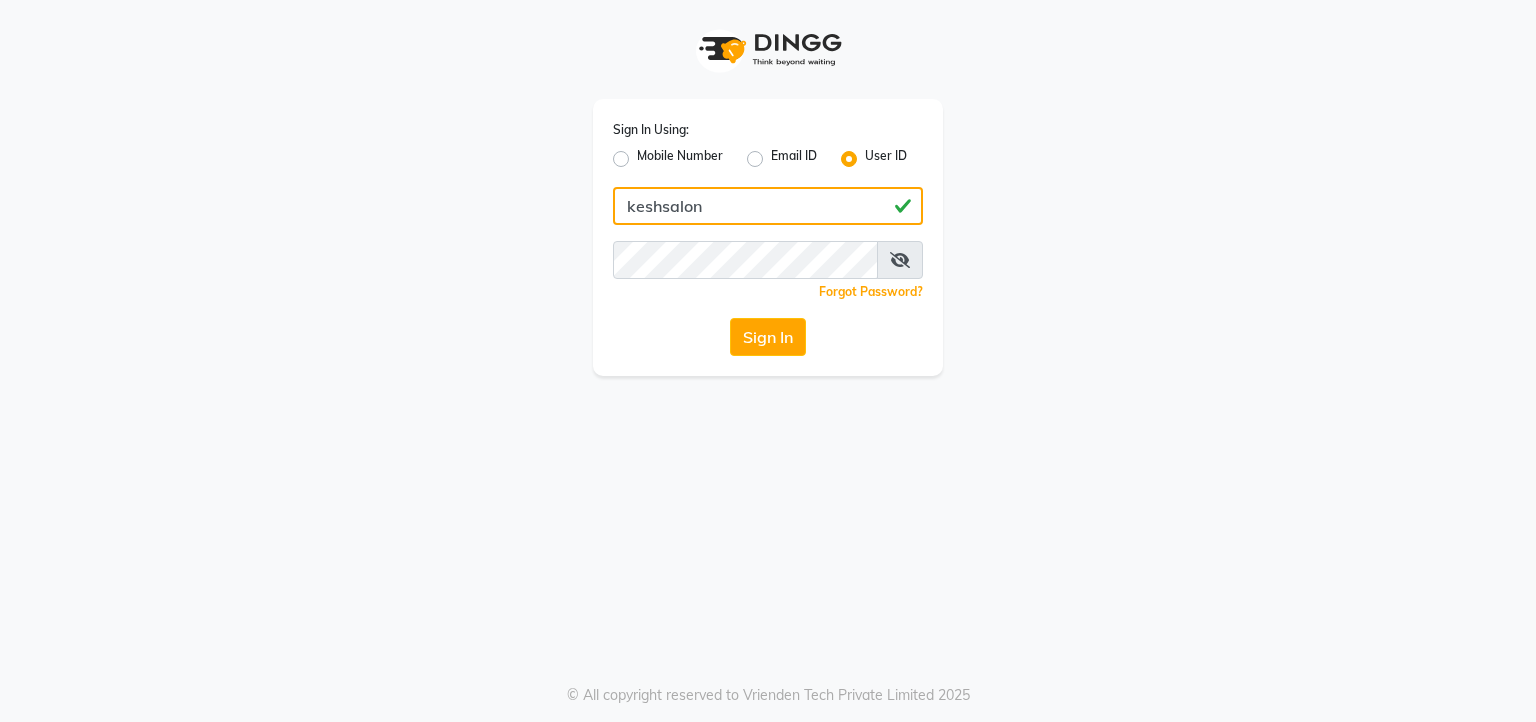 type on "keshsalon" 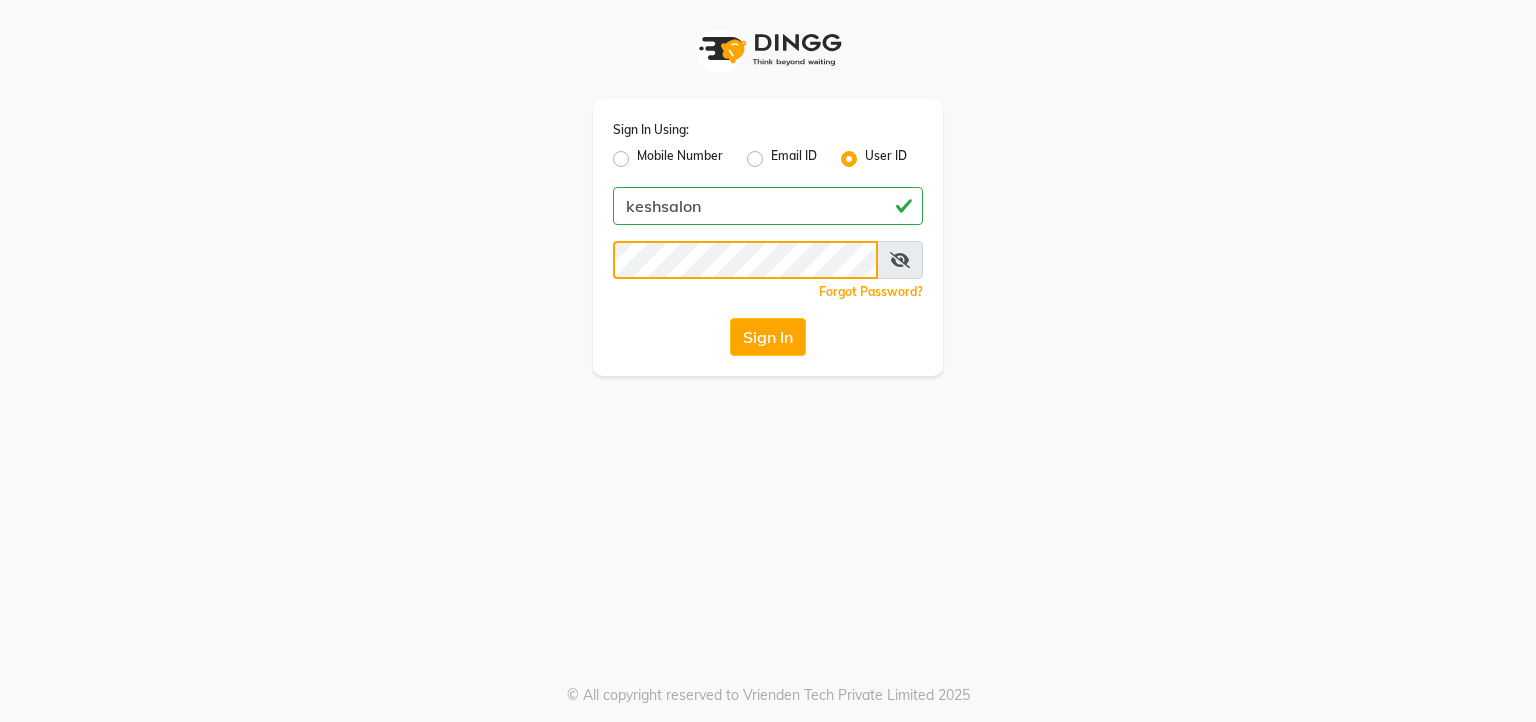 click on "Sign In" 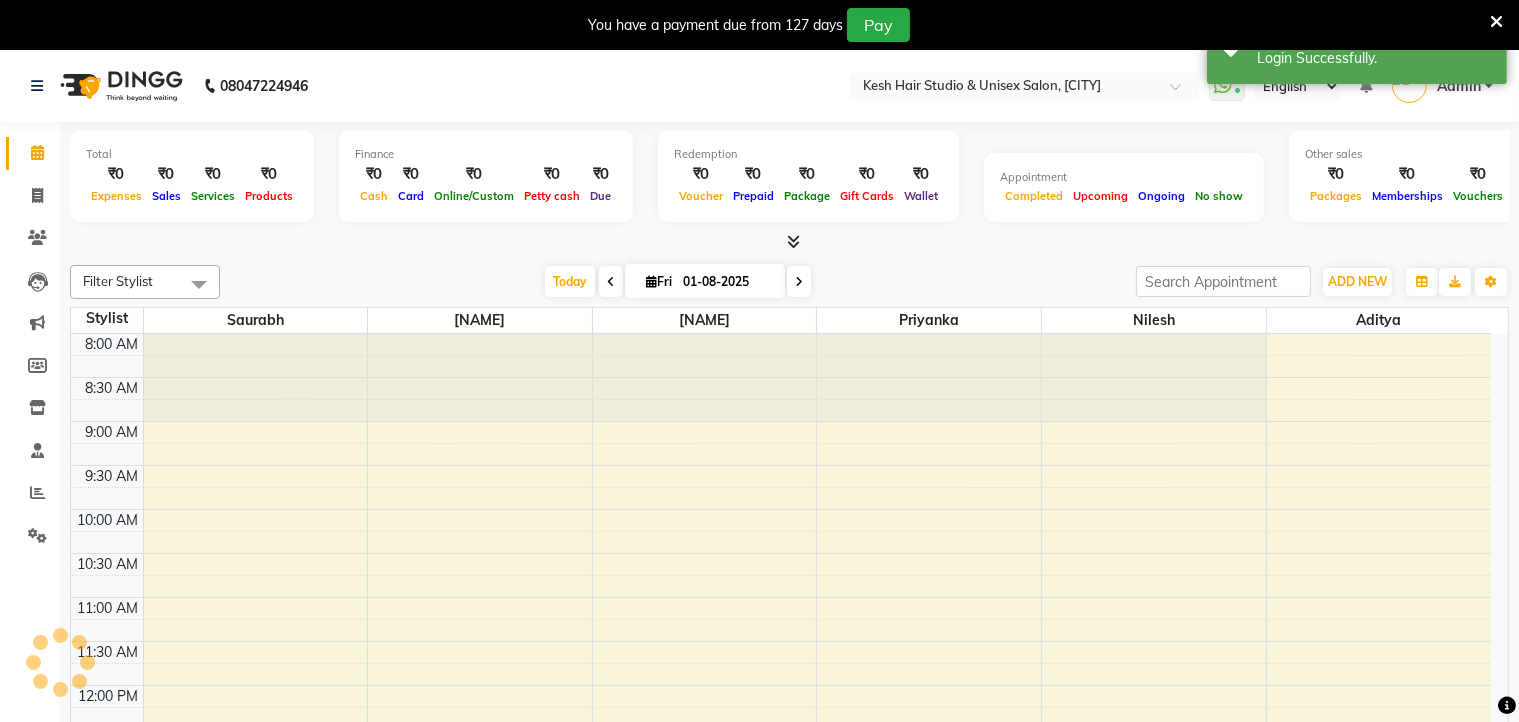 select on "en" 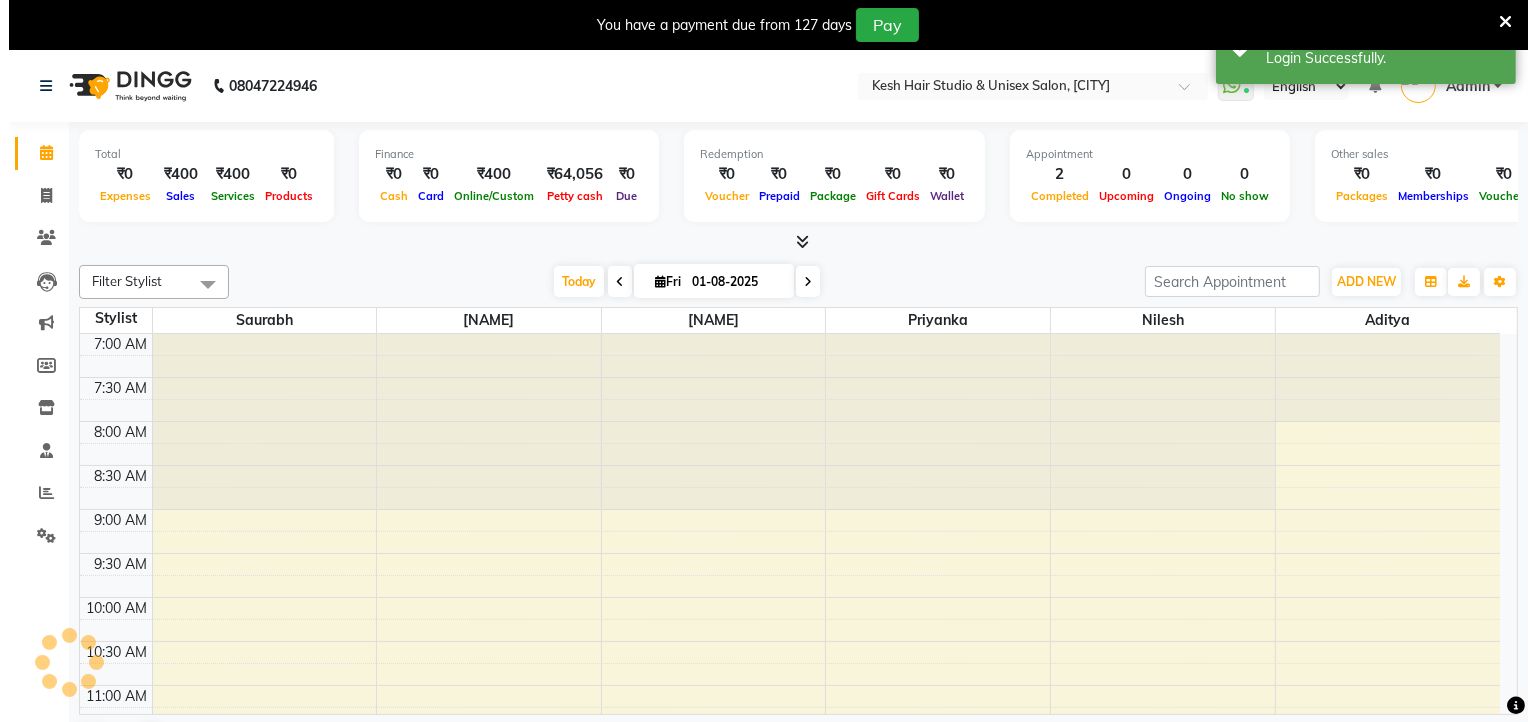 scroll, scrollTop: 0, scrollLeft: 0, axis: both 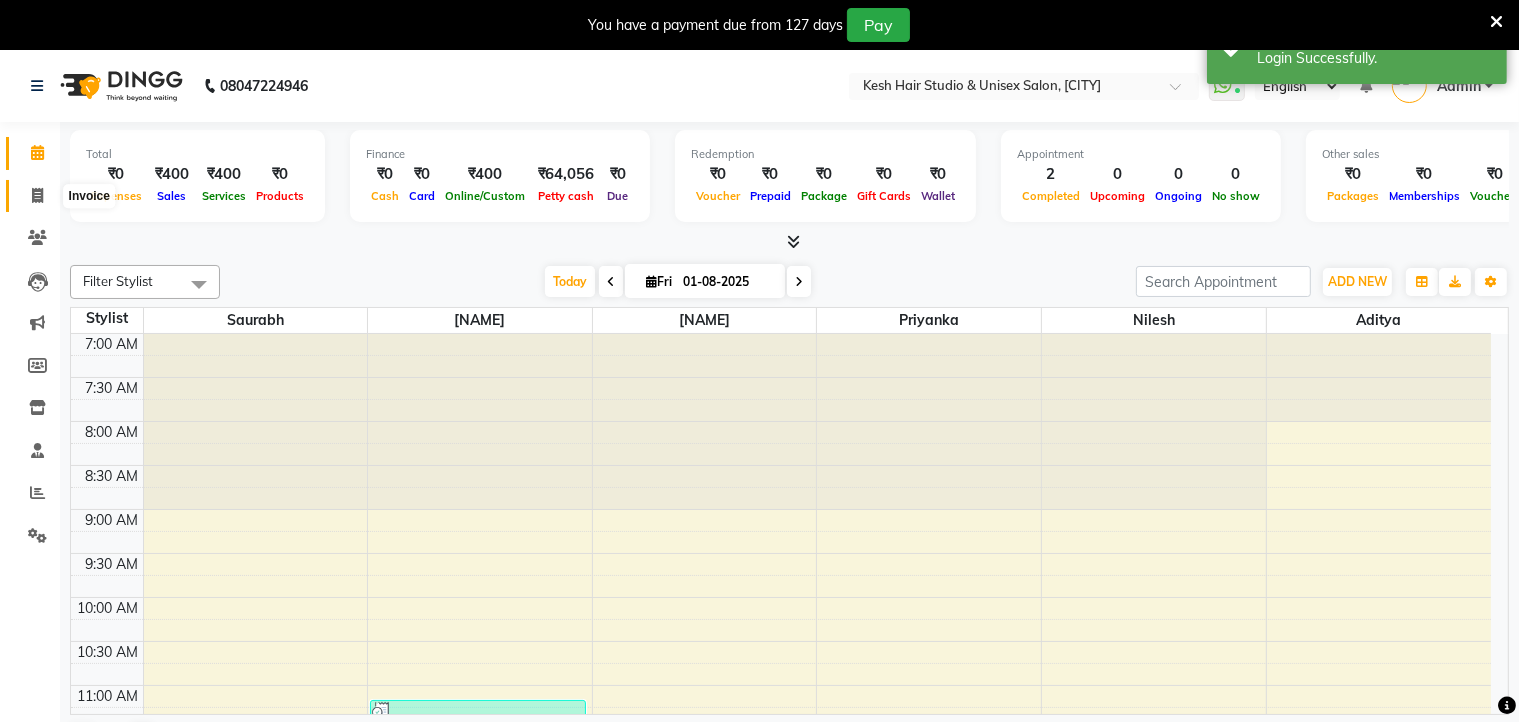 click 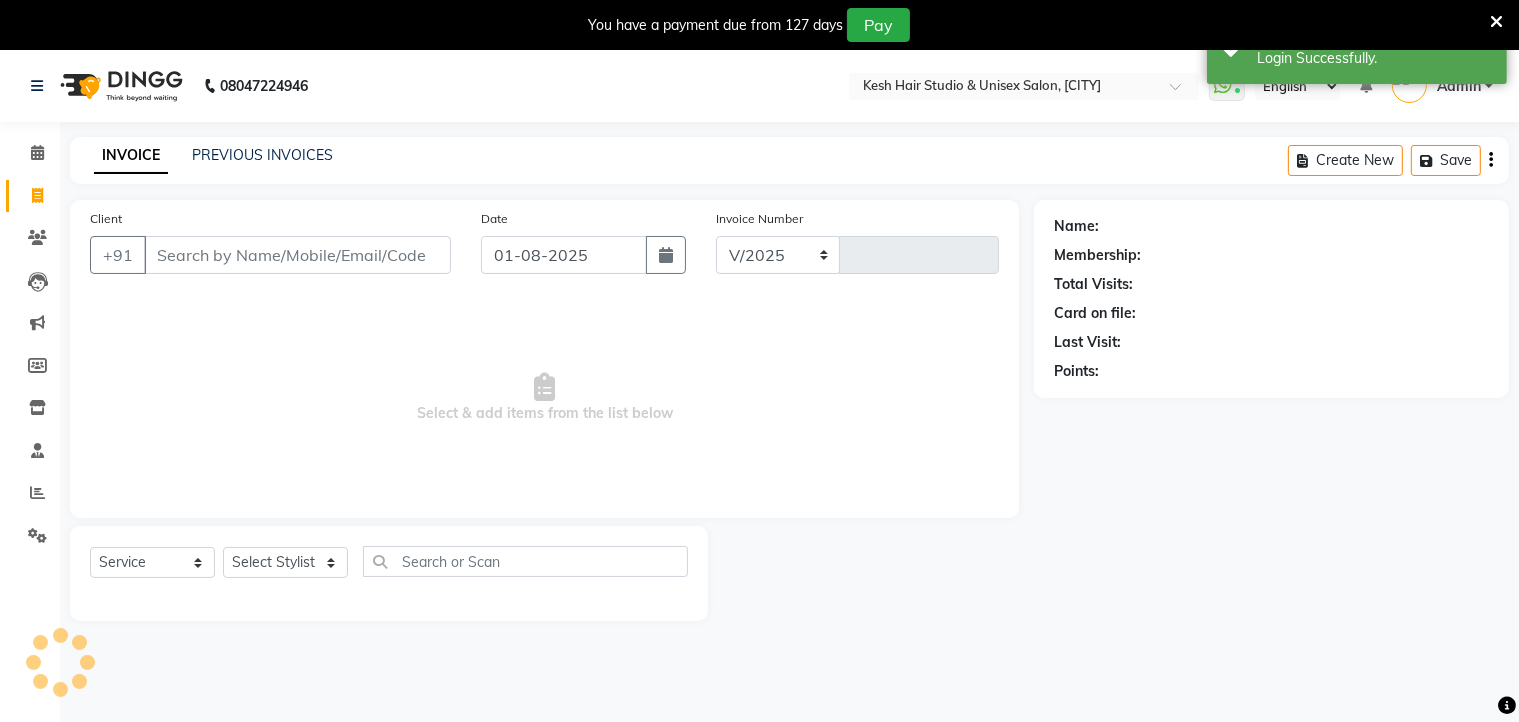 select on "5431" 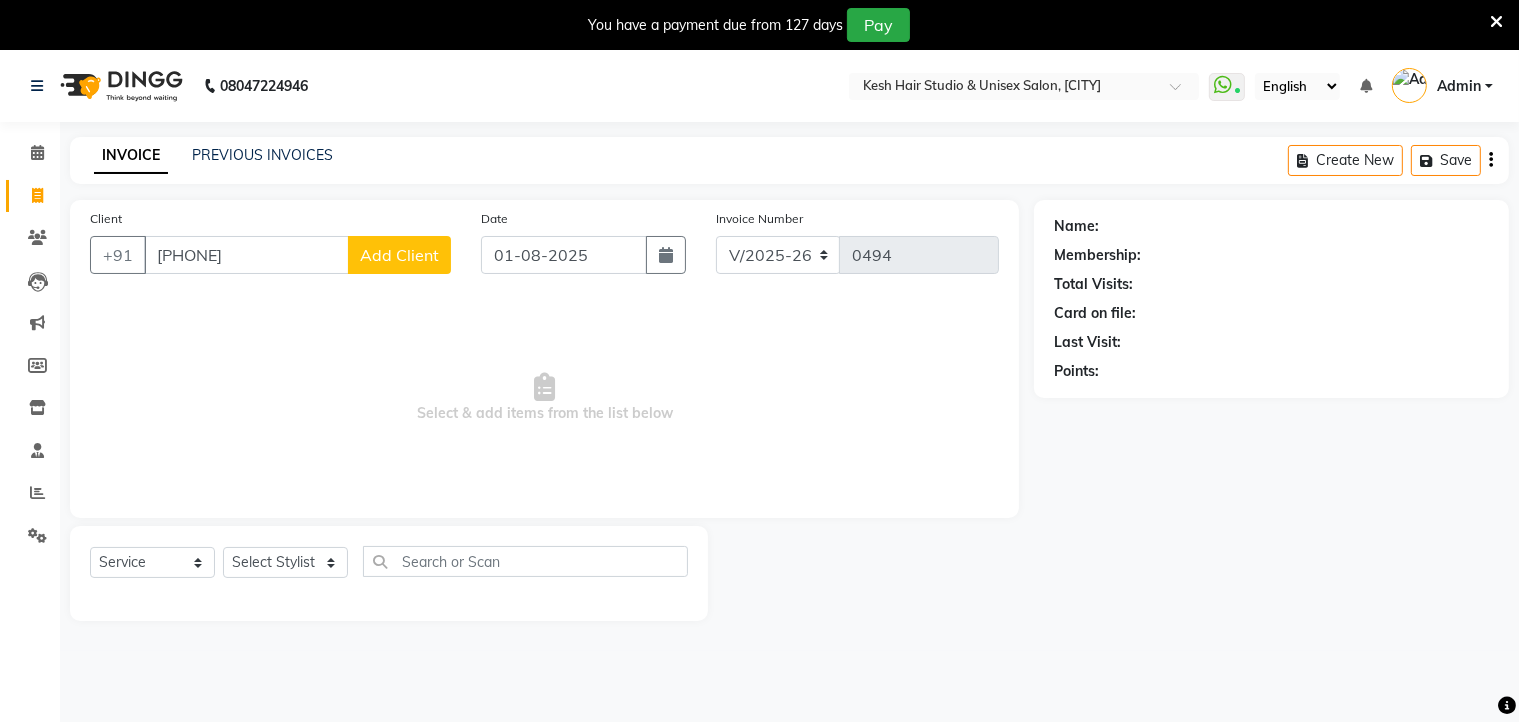 type on "[PHONE]" 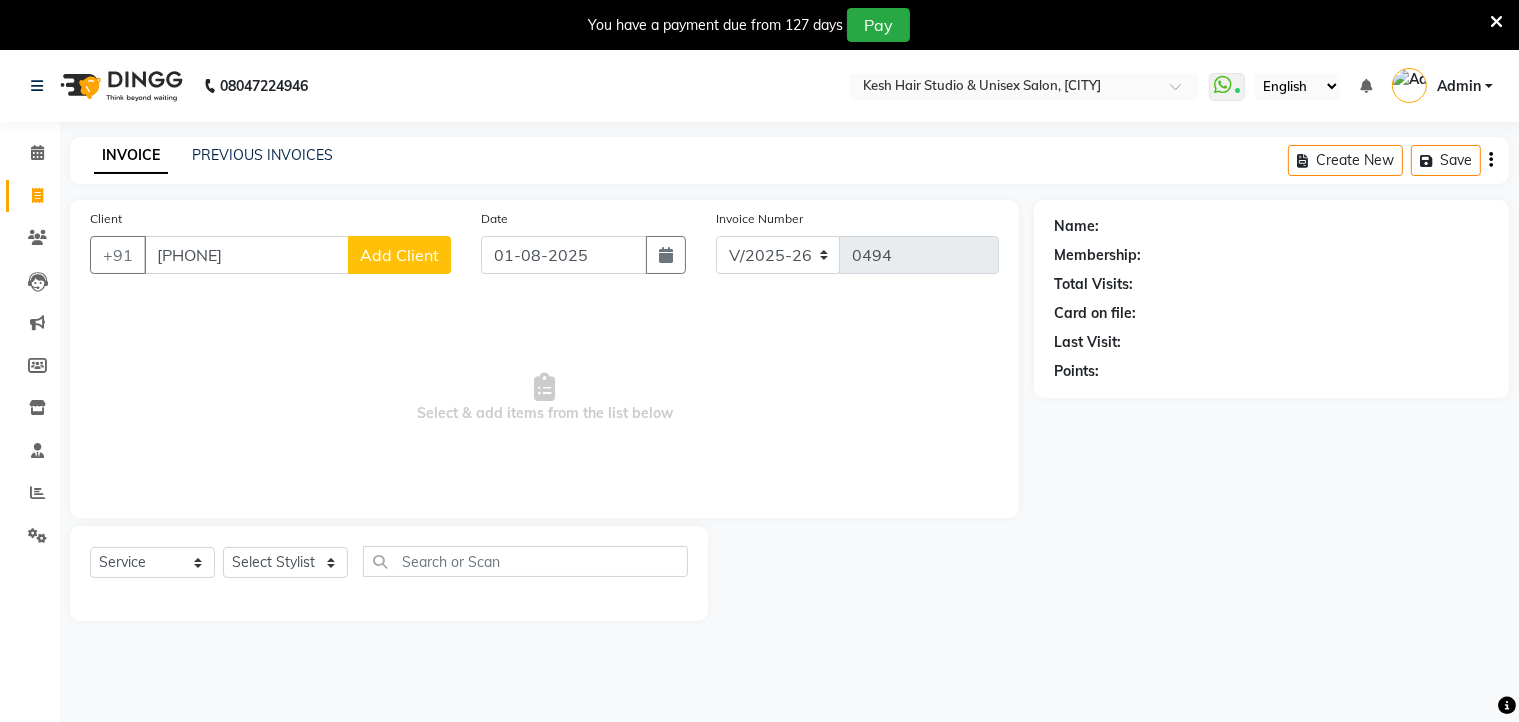 click on "Add Client" 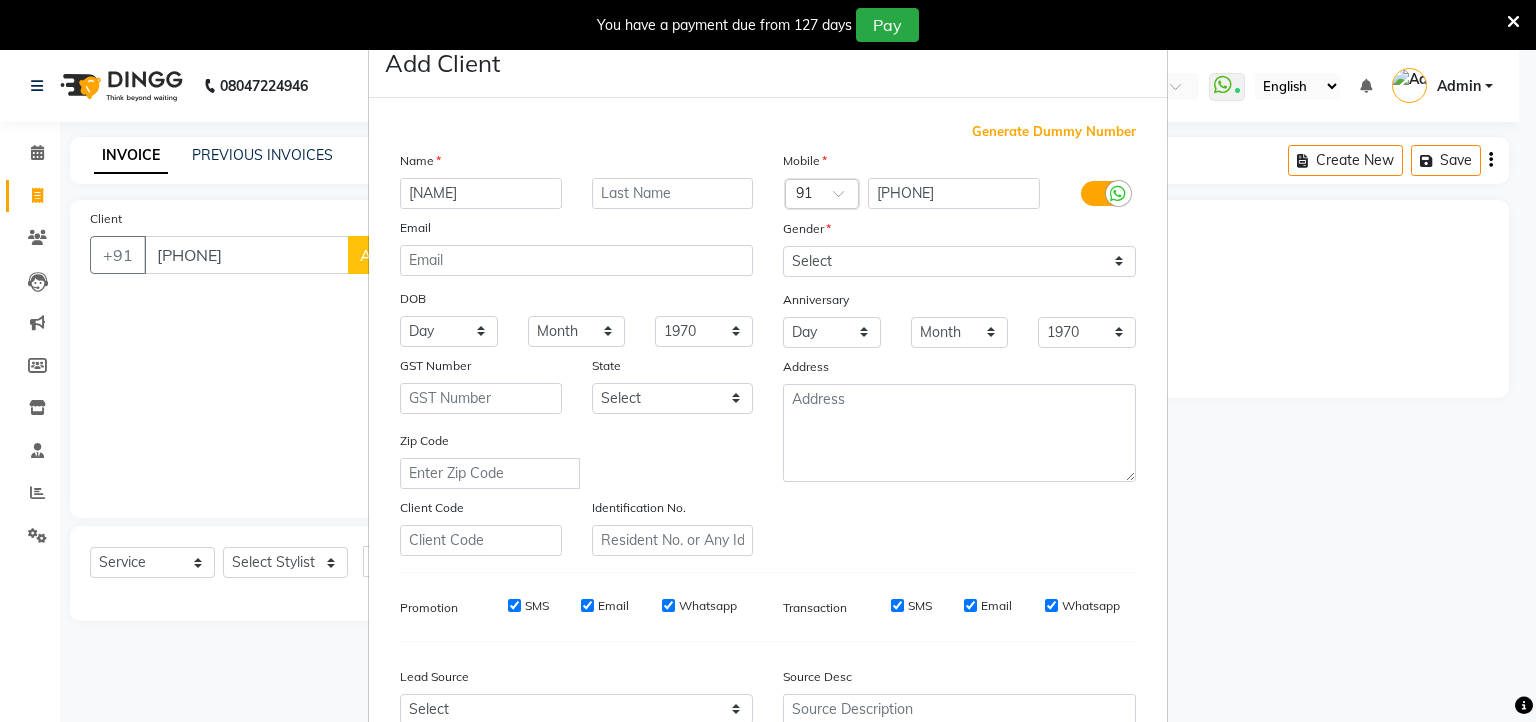 type on "[NAME]" 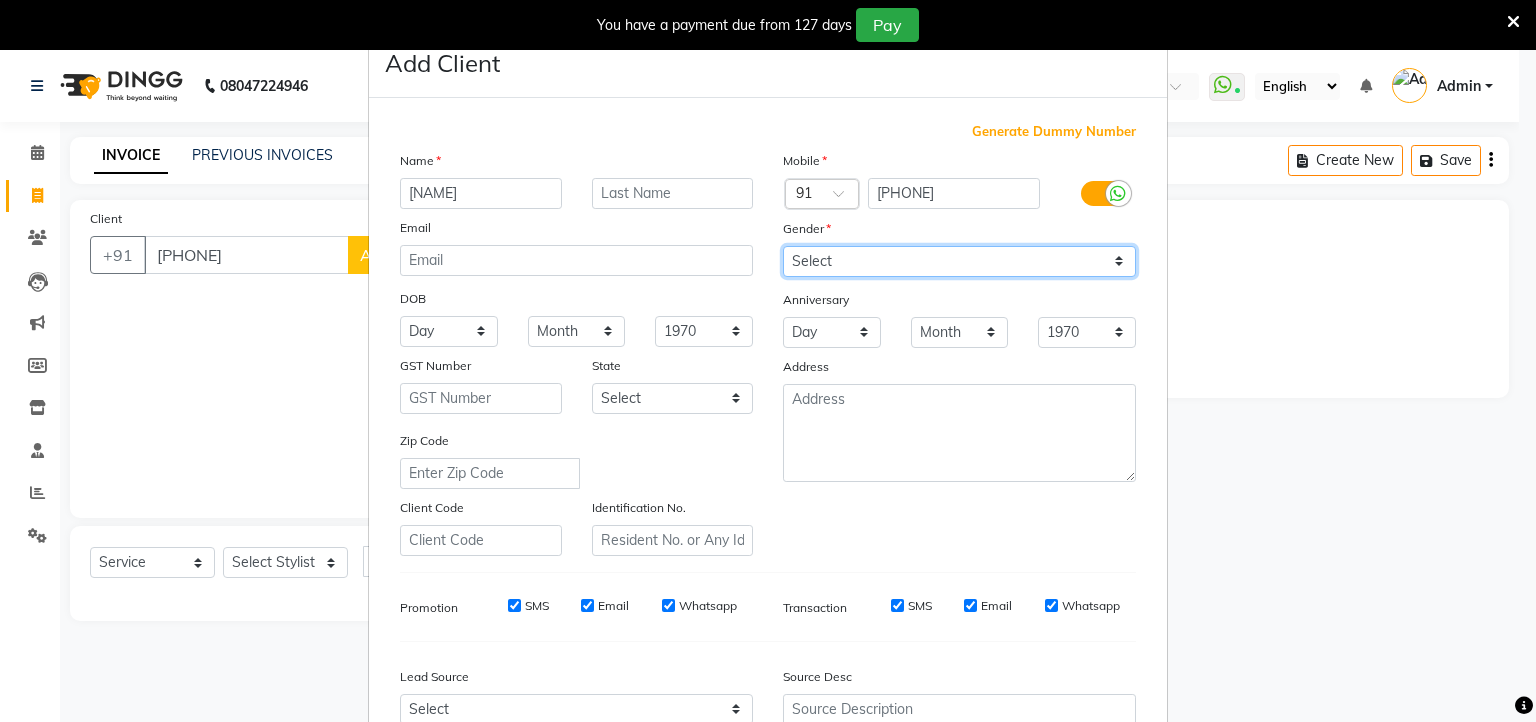 click on "Select Male Female Other Prefer Not To Say" at bounding box center [959, 261] 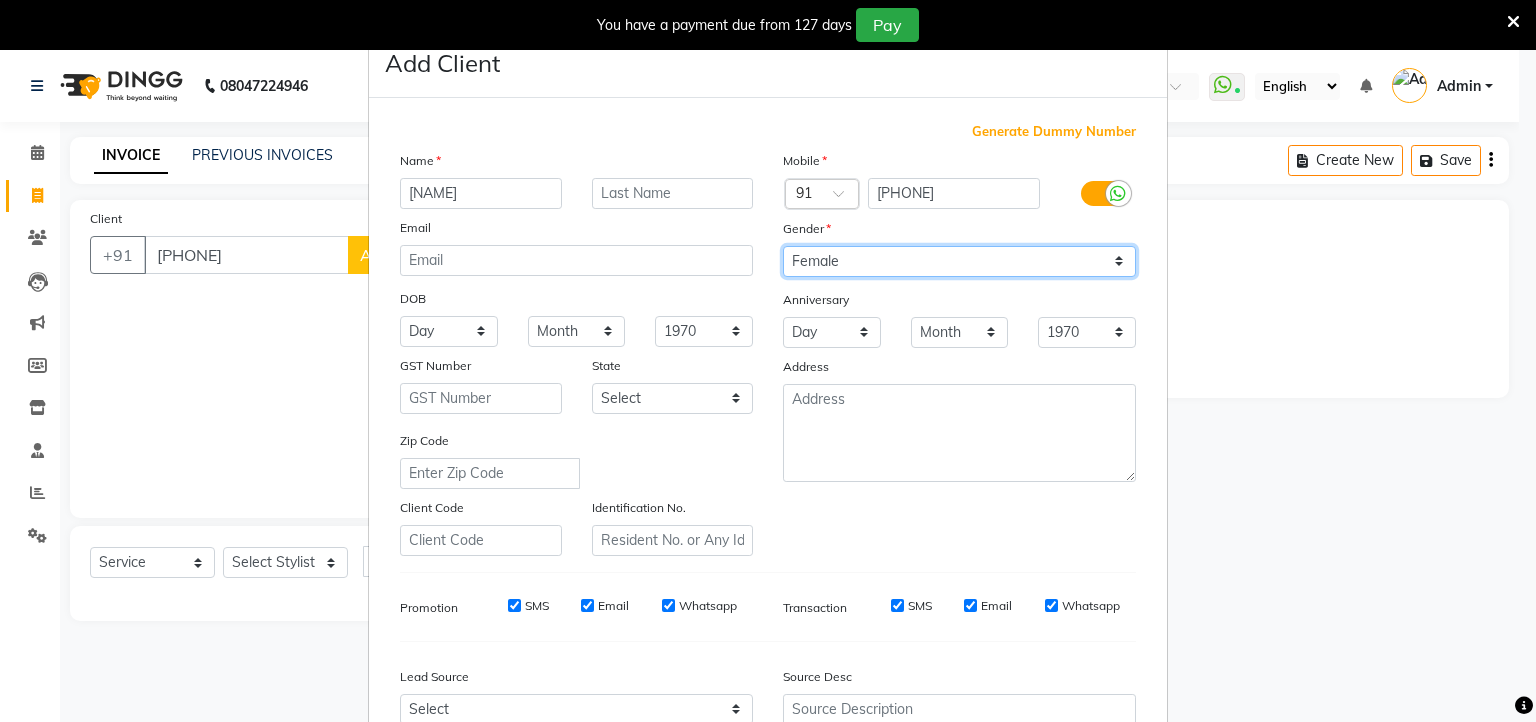 click on "Select Male Female Other Prefer Not To Say" at bounding box center (959, 261) 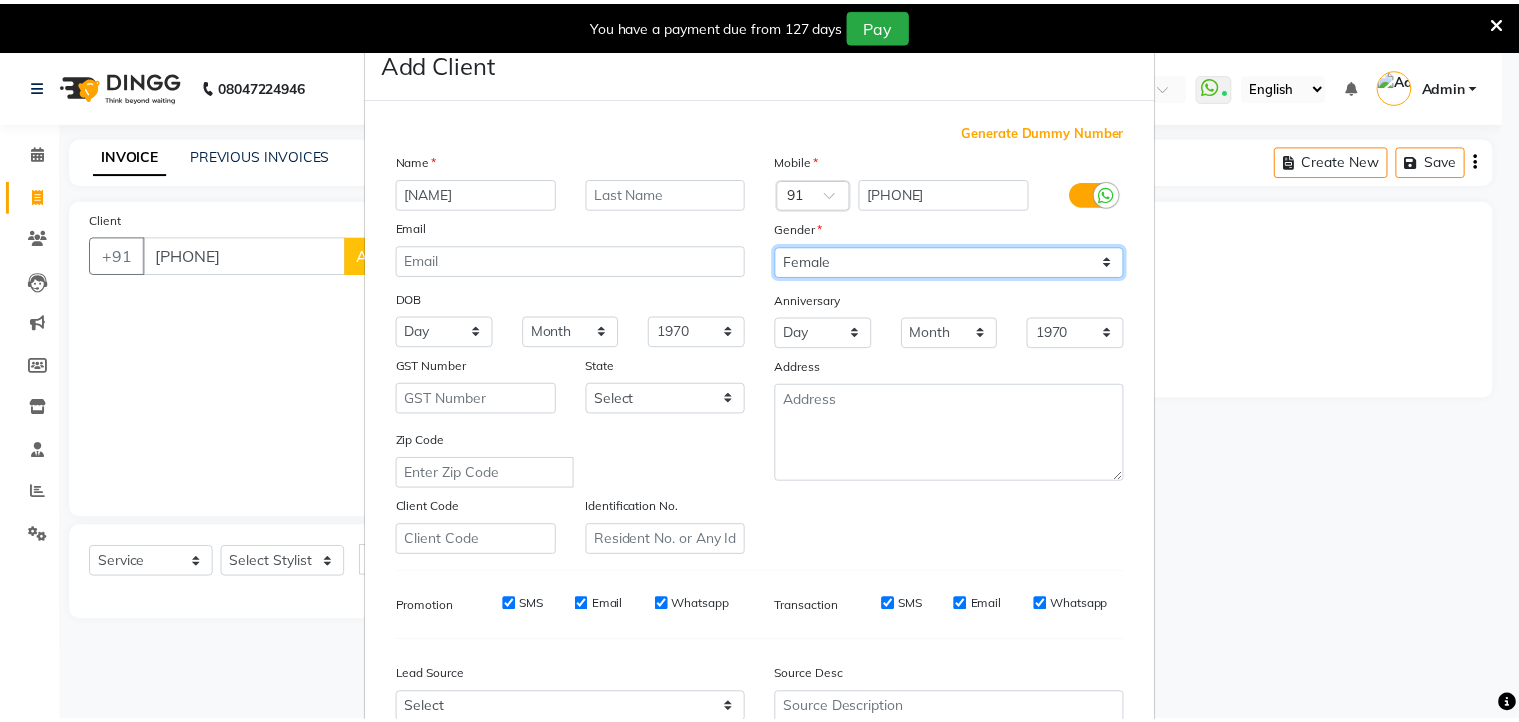 scroll, scrollTop: 212, scrollLeft: 0, axis: vertical 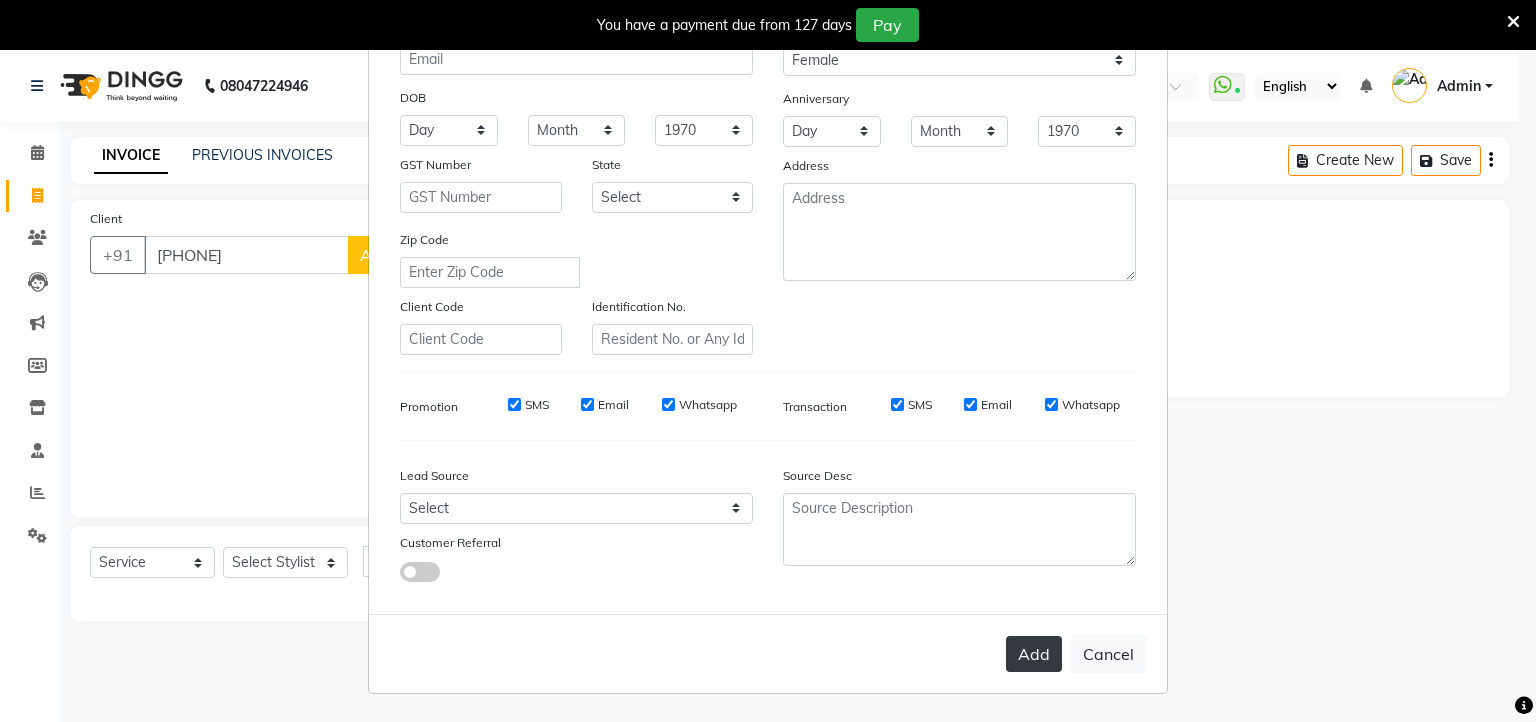 click on "Add" at bounding box center (1034, 654) 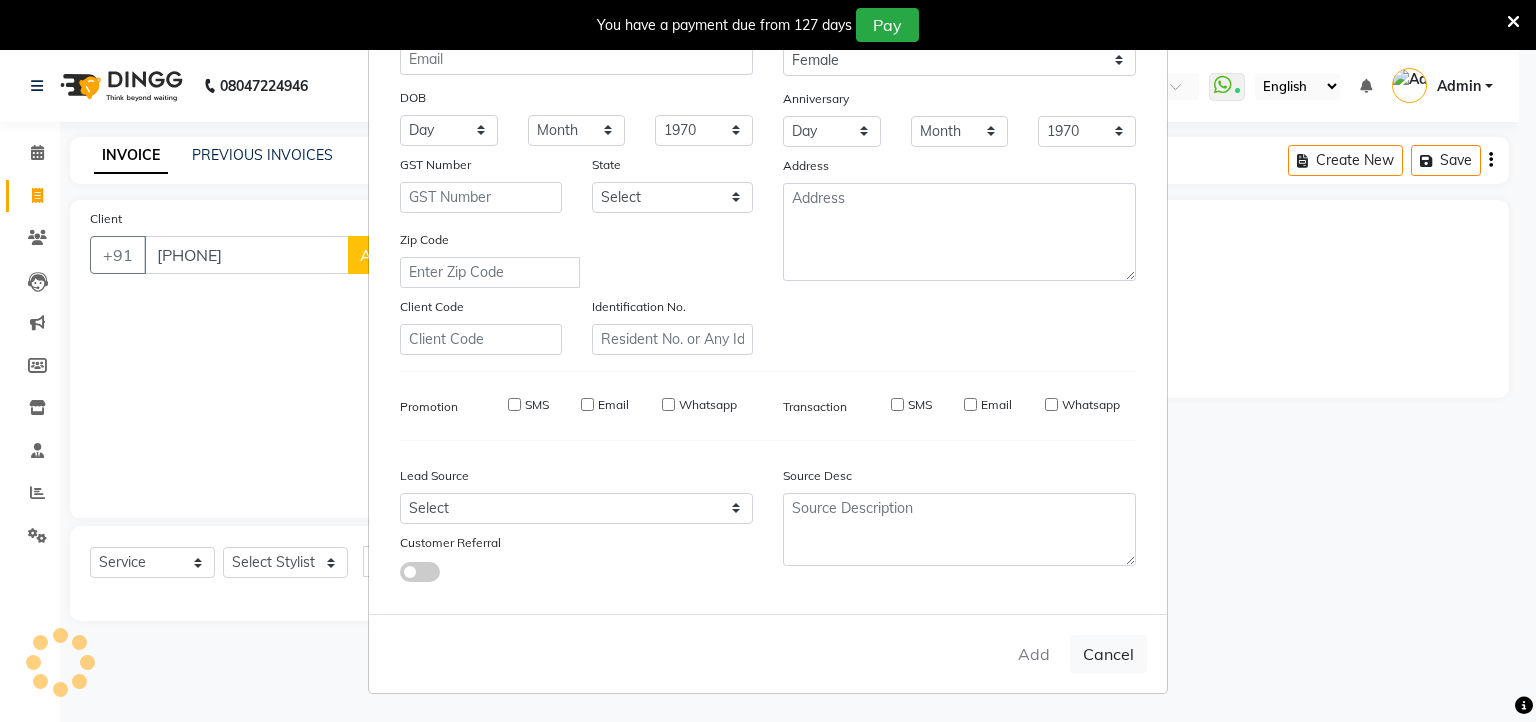 type 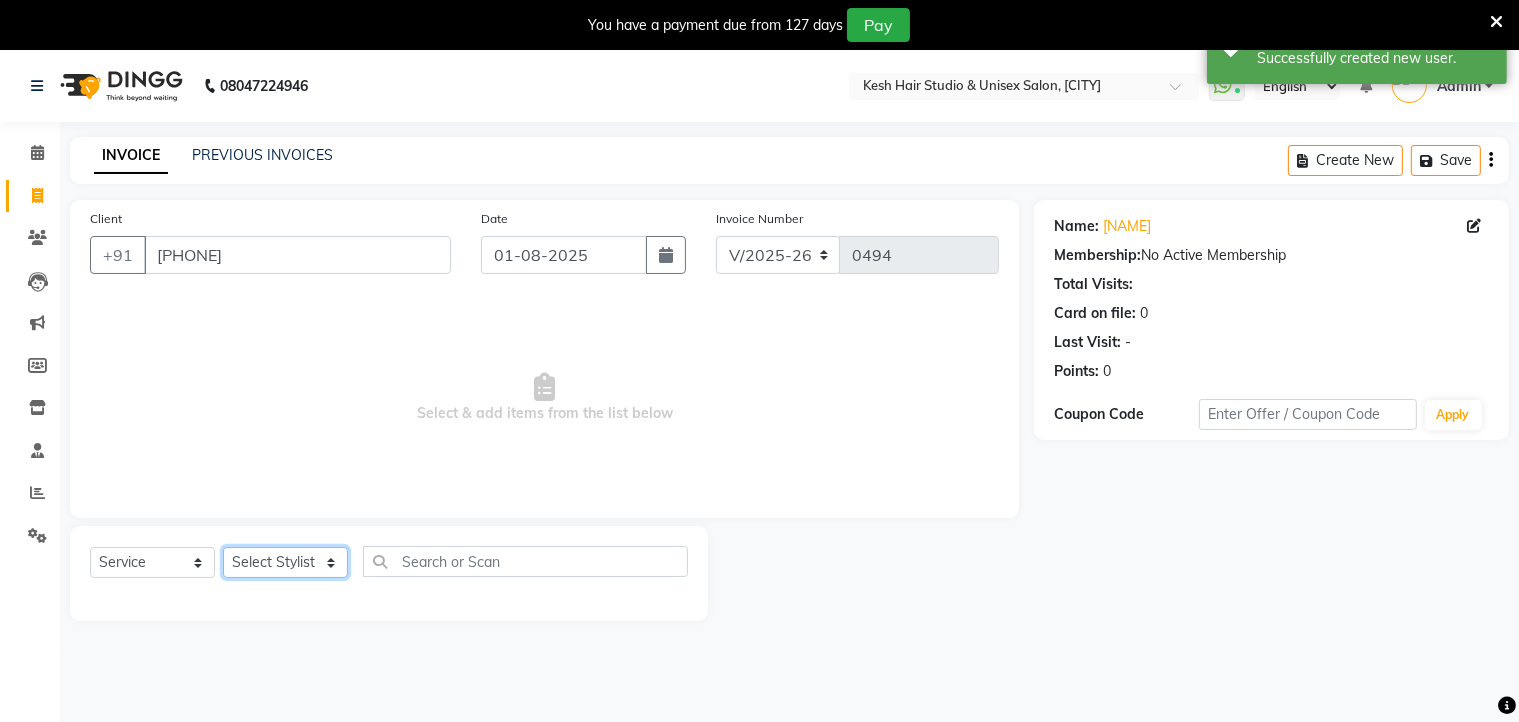 click on "Select Stylist Aditya Dhiraj Nilesh Payal Priyanka Saurabh Yash" 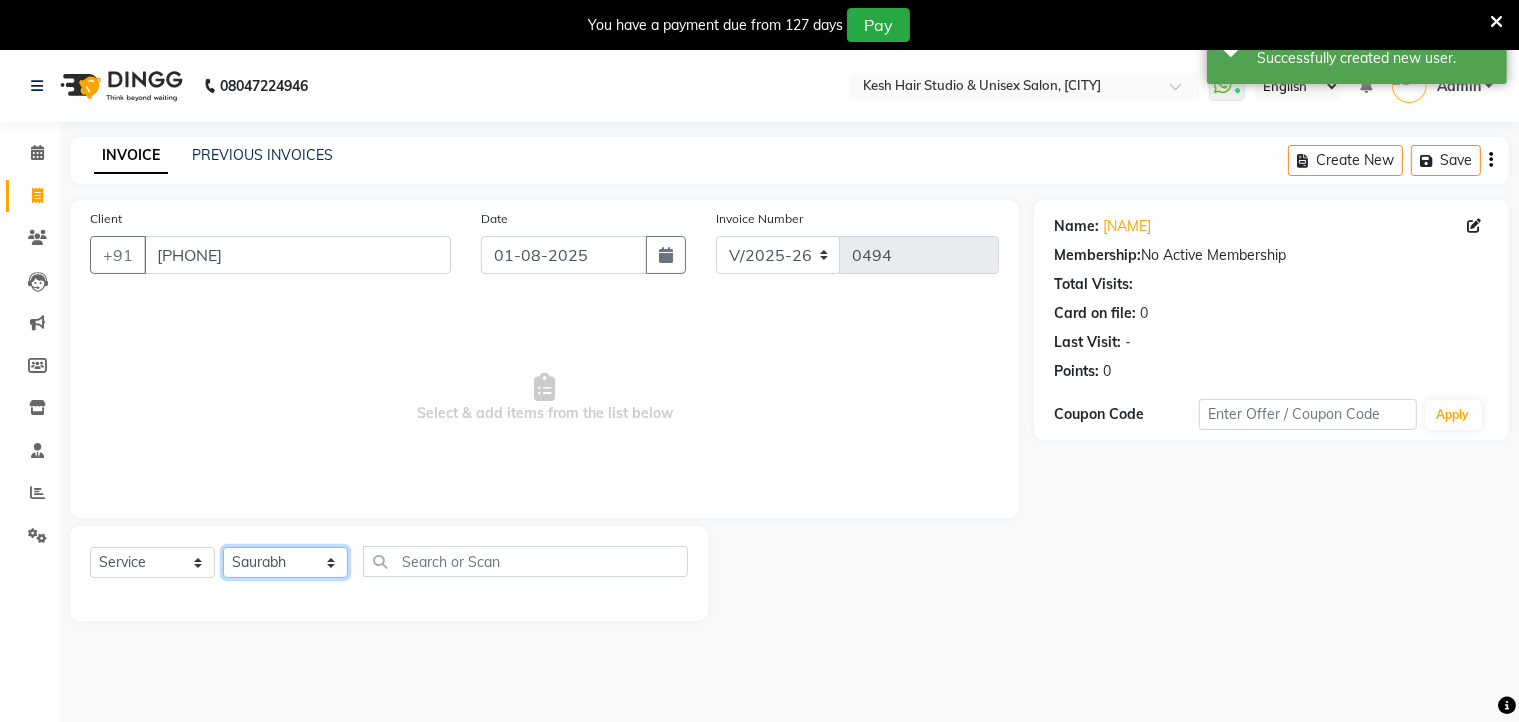click on "Select Stylist Aditya Dhiraj Nilesh Payal Priyanka Saurabh Yash" 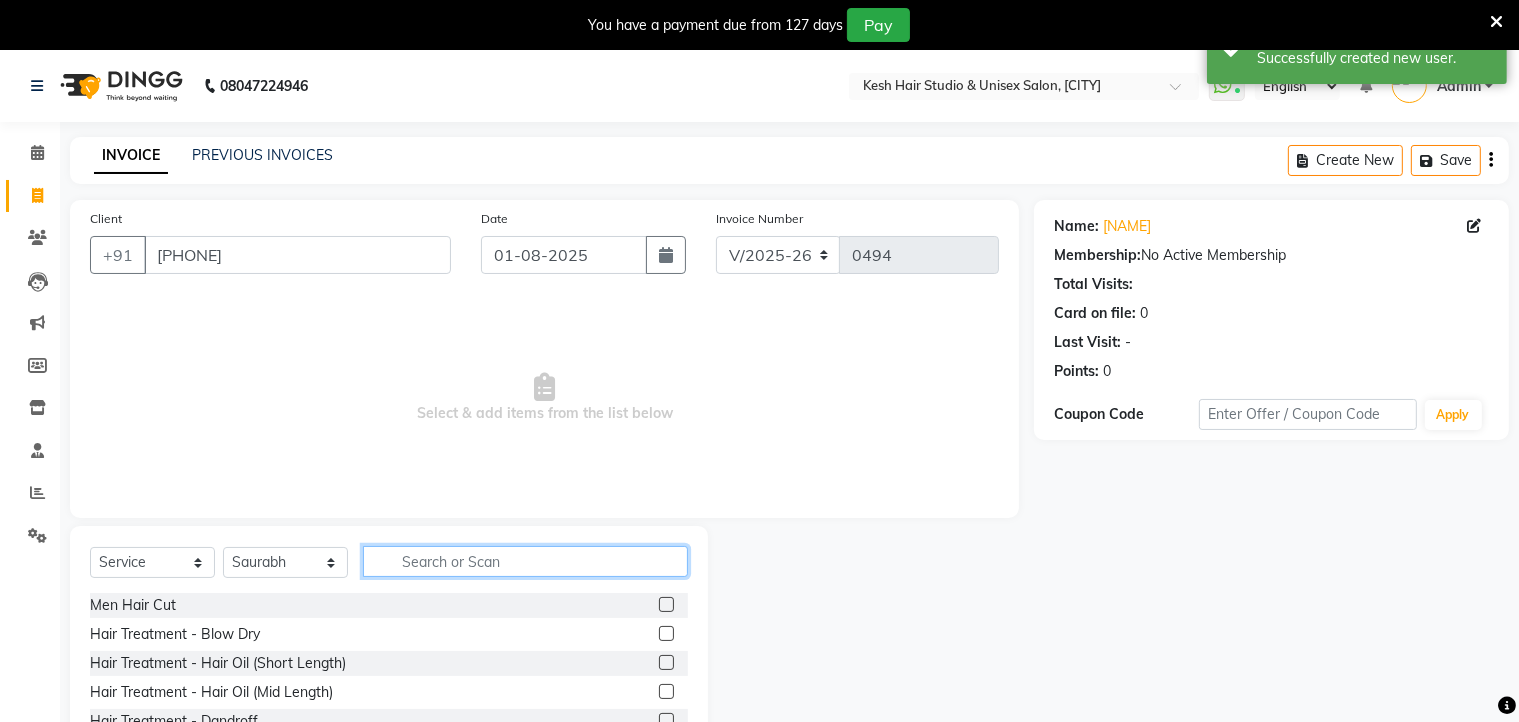click 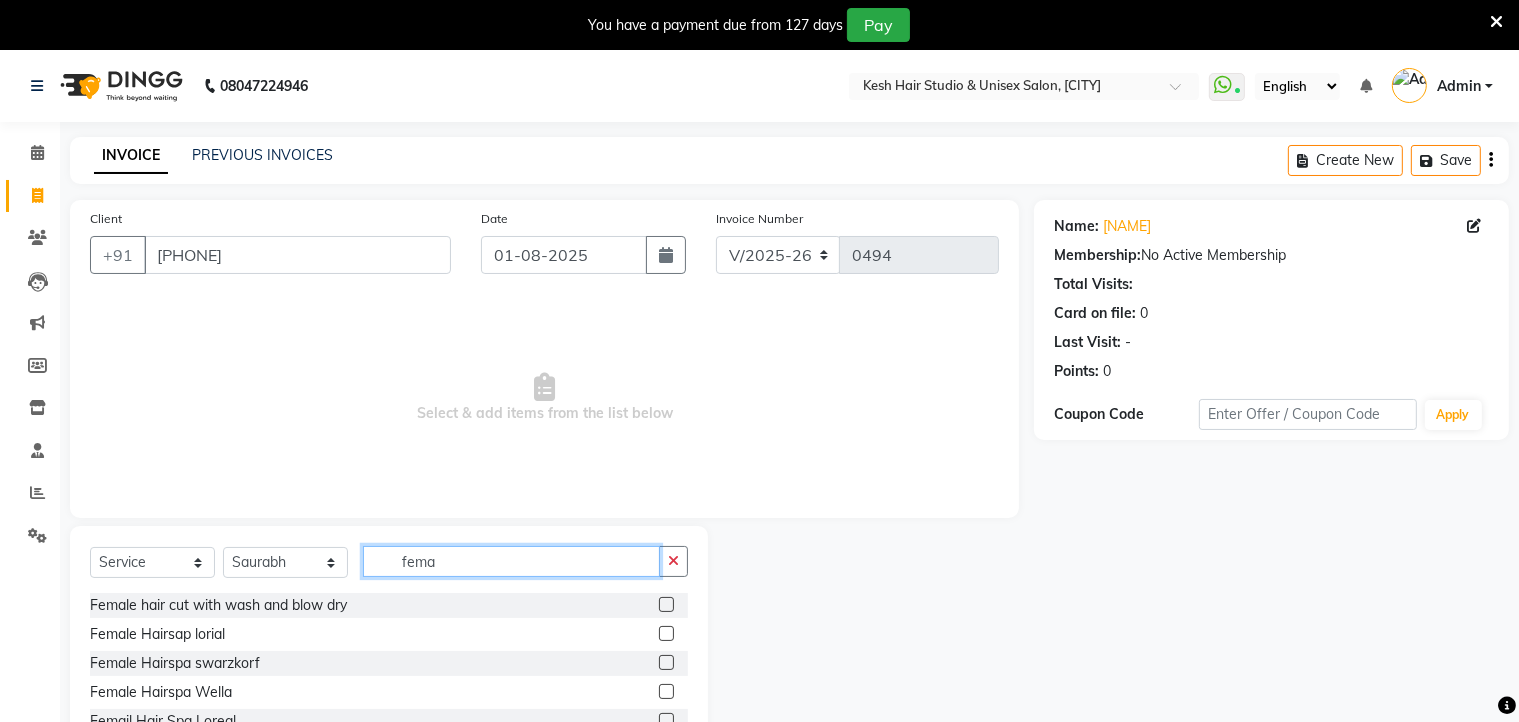 type on "fema" 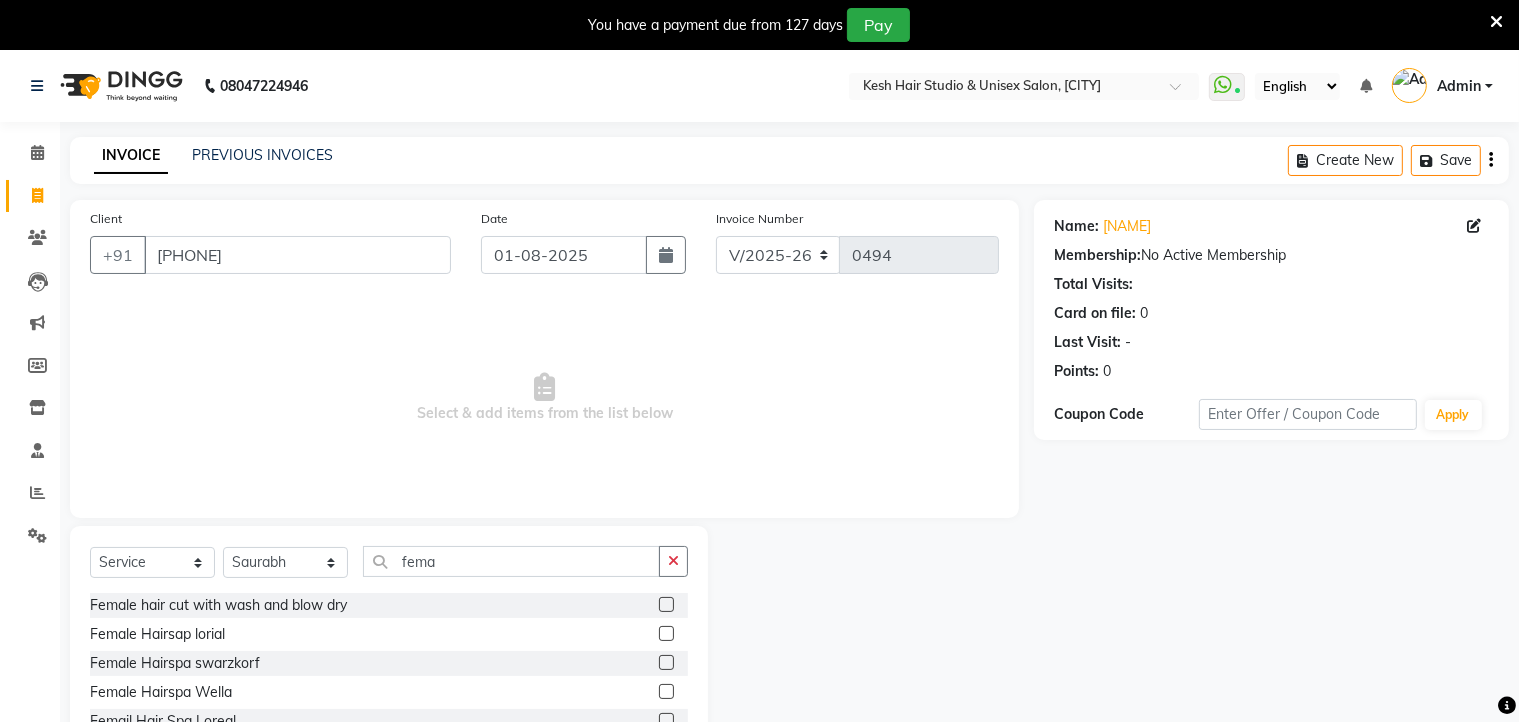 click 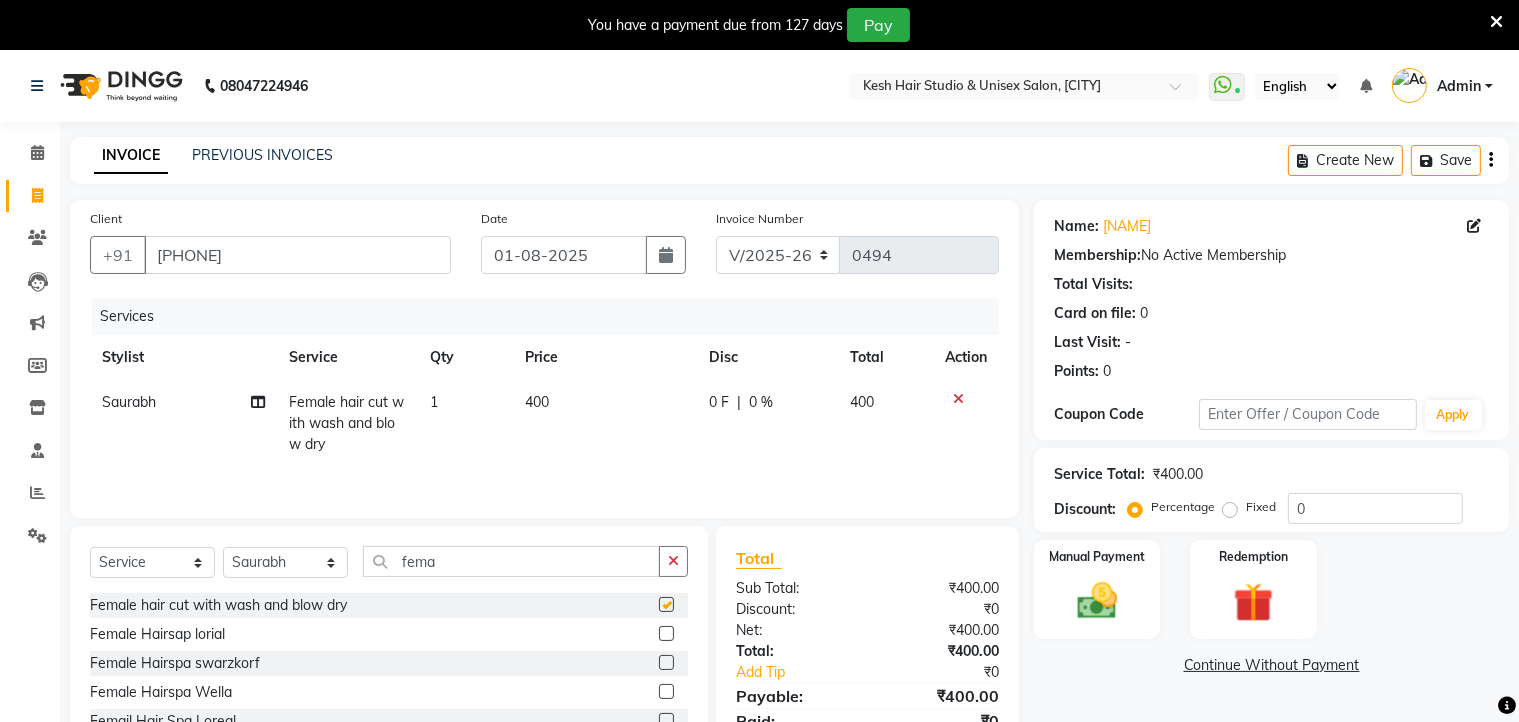 checkbox on "false" 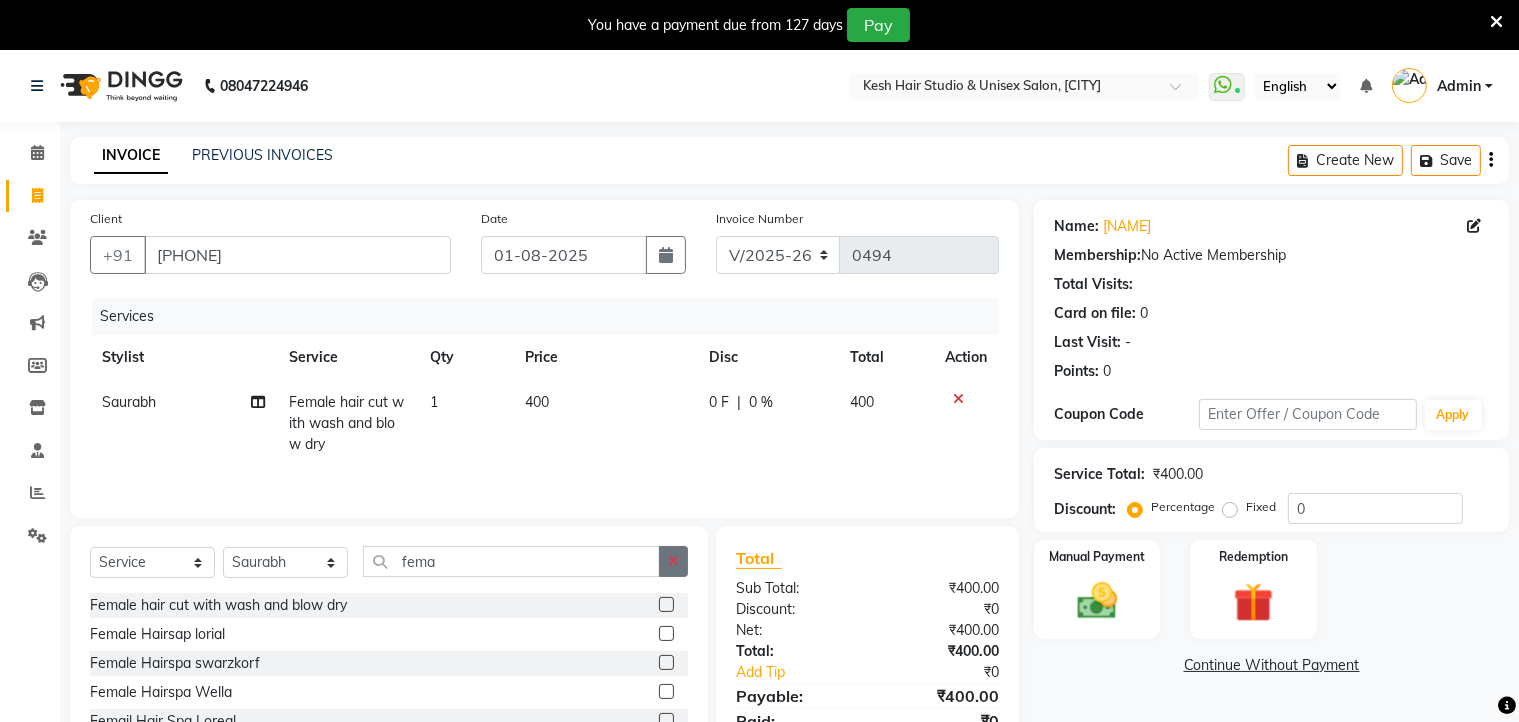 click 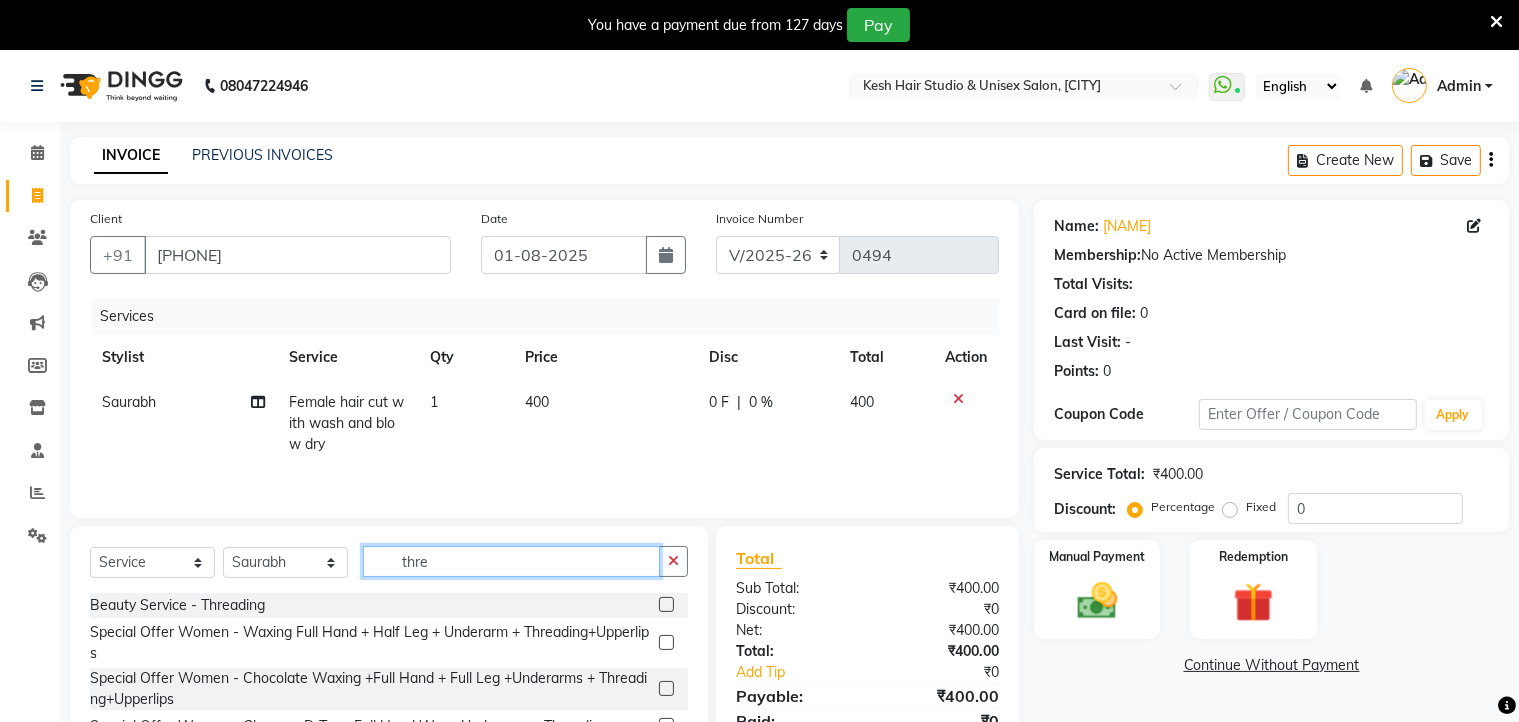 type on "thre" 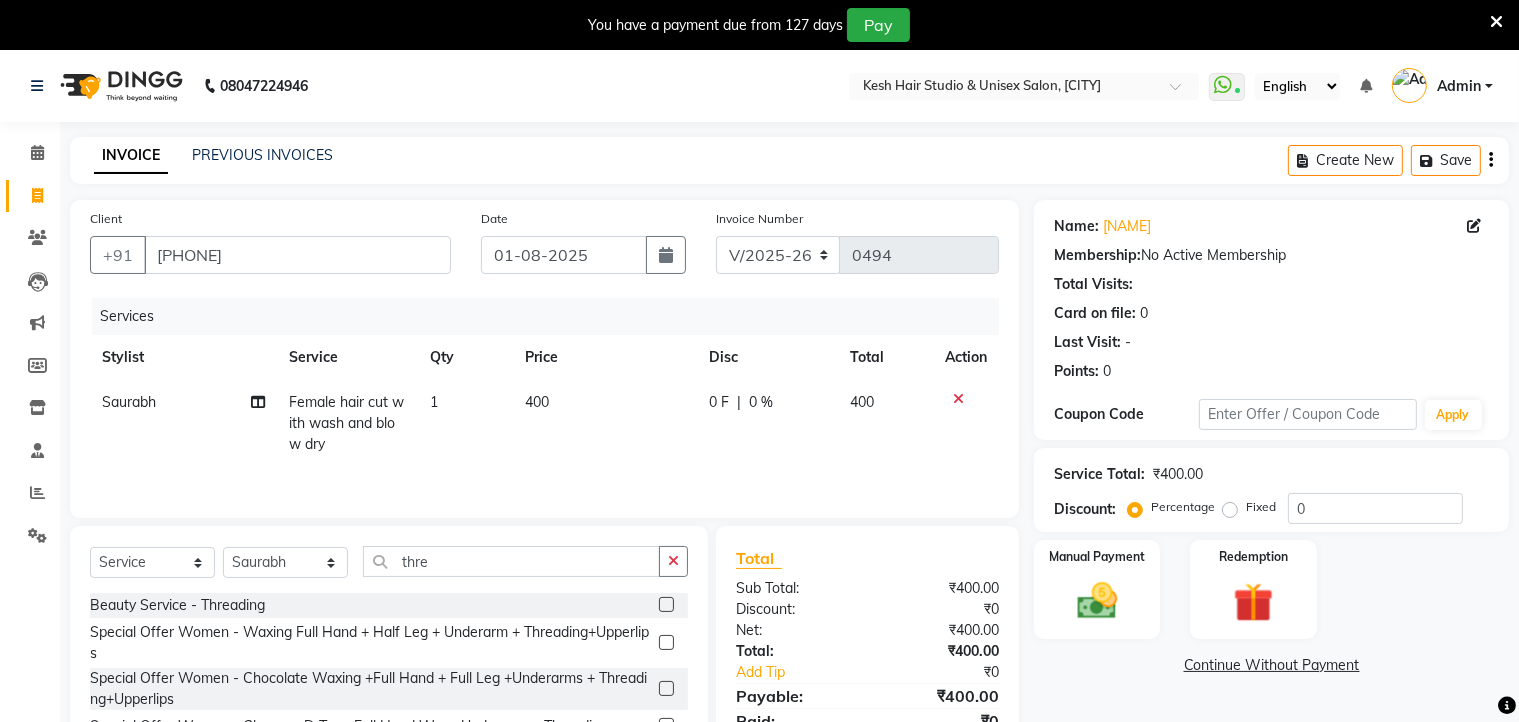 click 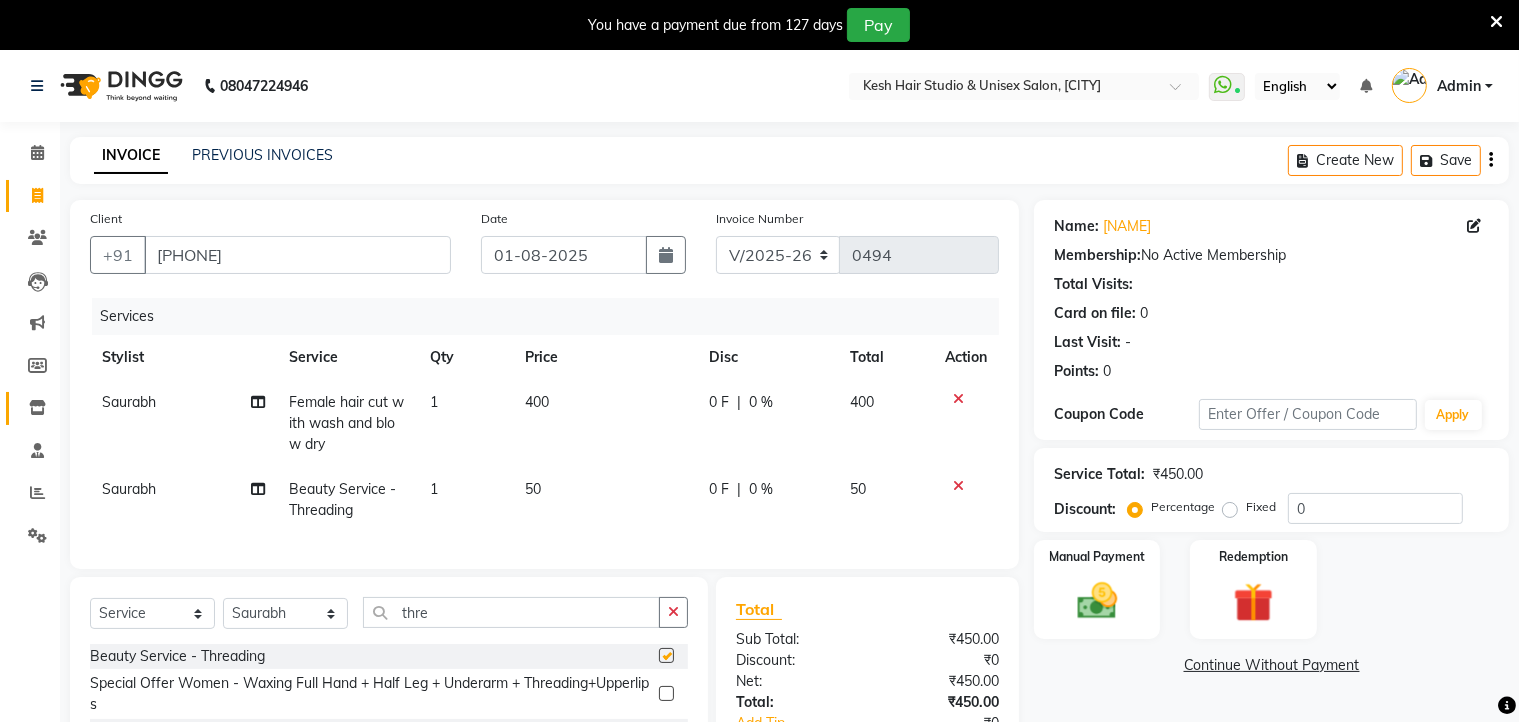 checkbox on "false" 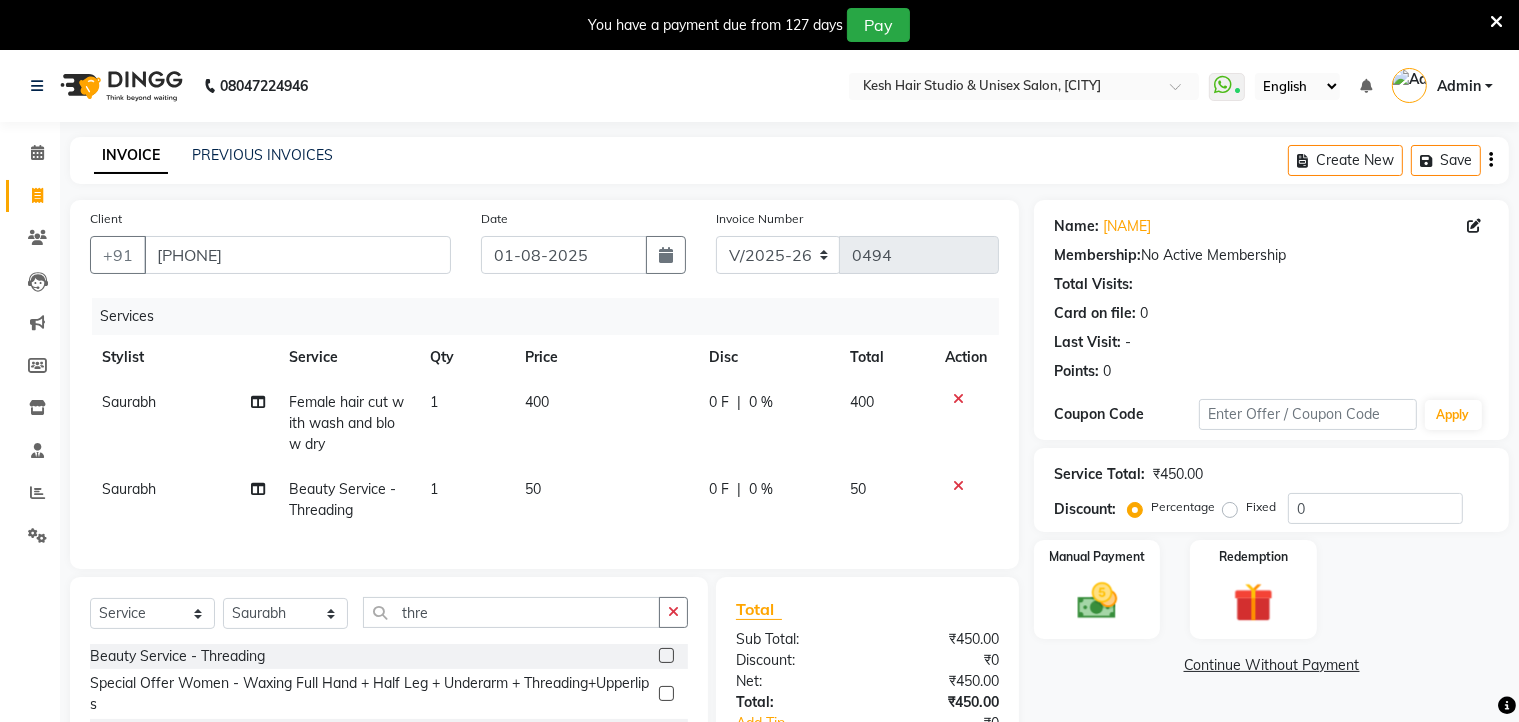 click on "Saurabh" 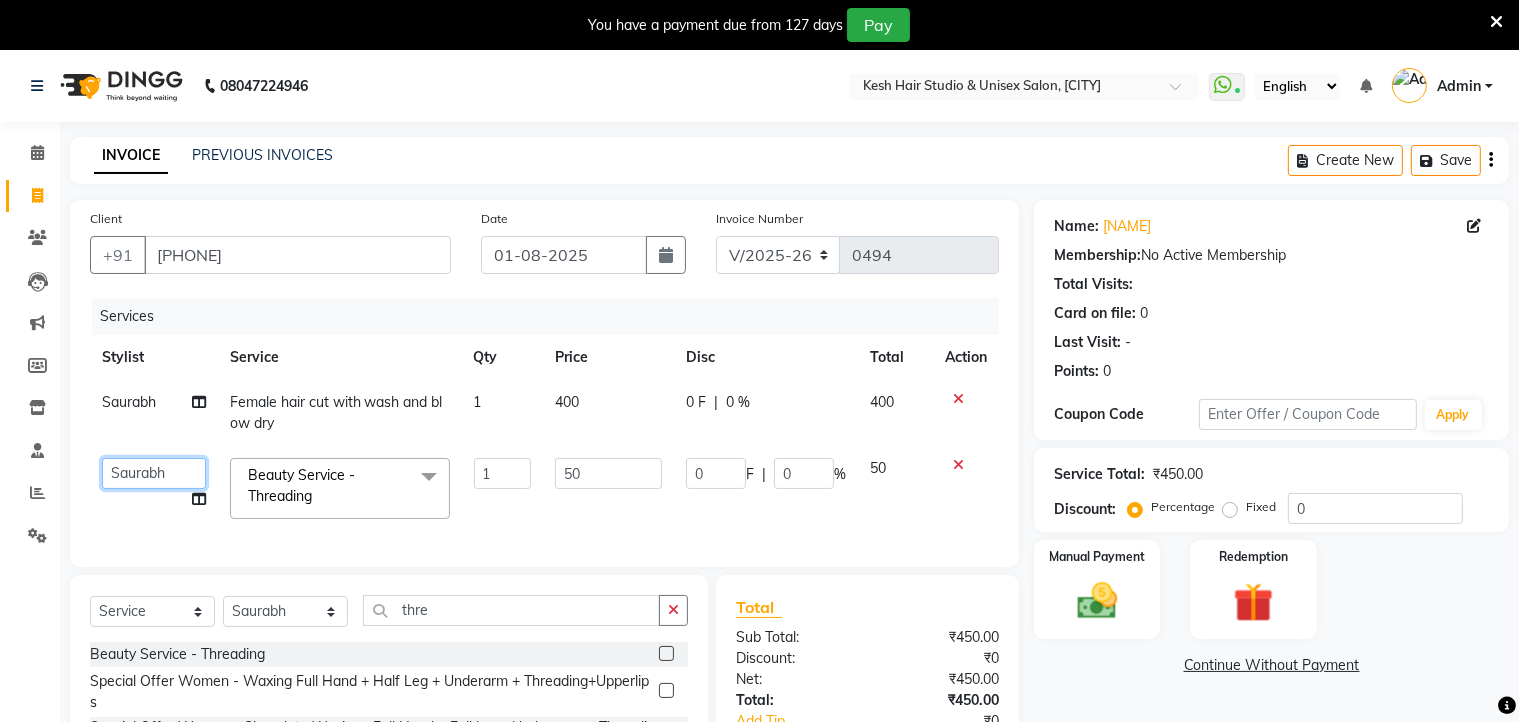 click on "Aditya Dhiraj Nilesh Payal Priyanka Saurabh Yash" 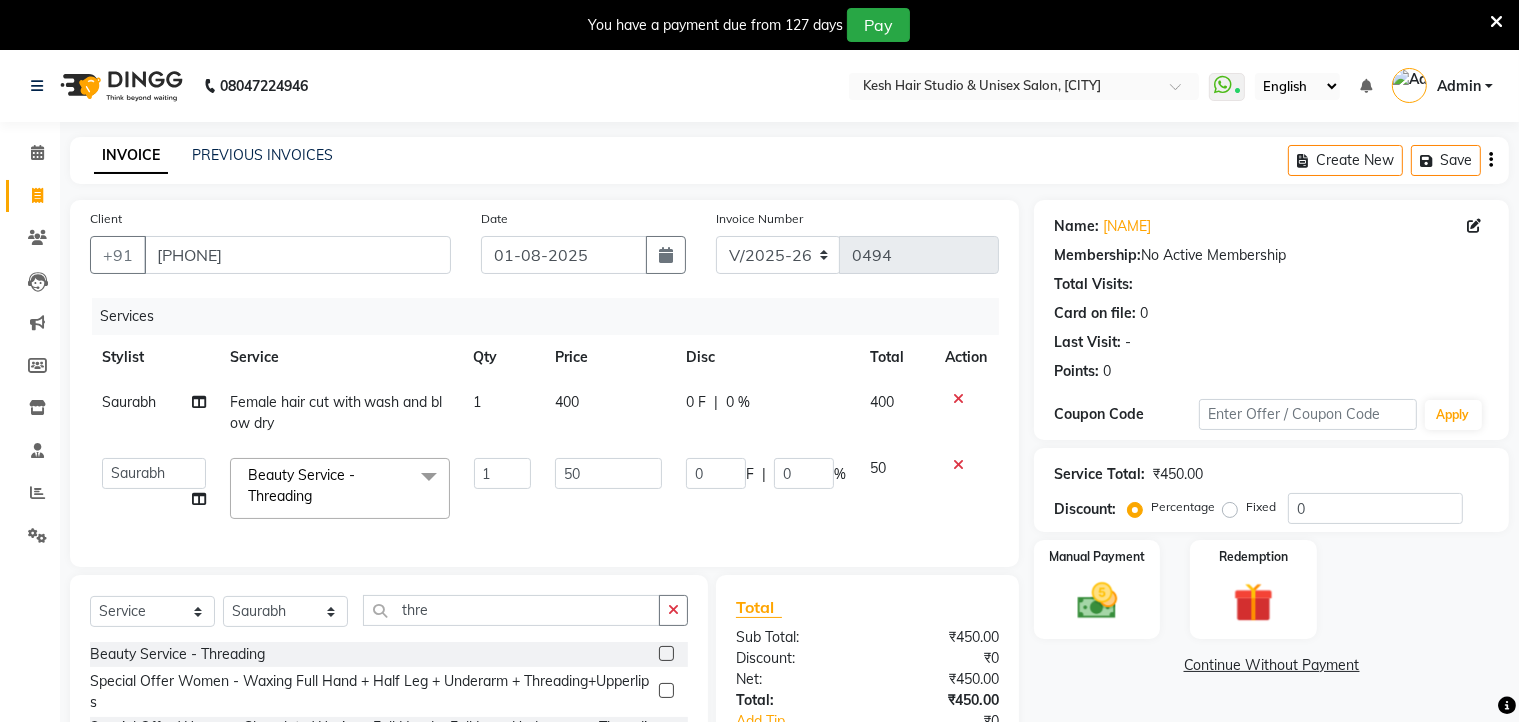 select on "[NUMBER]" 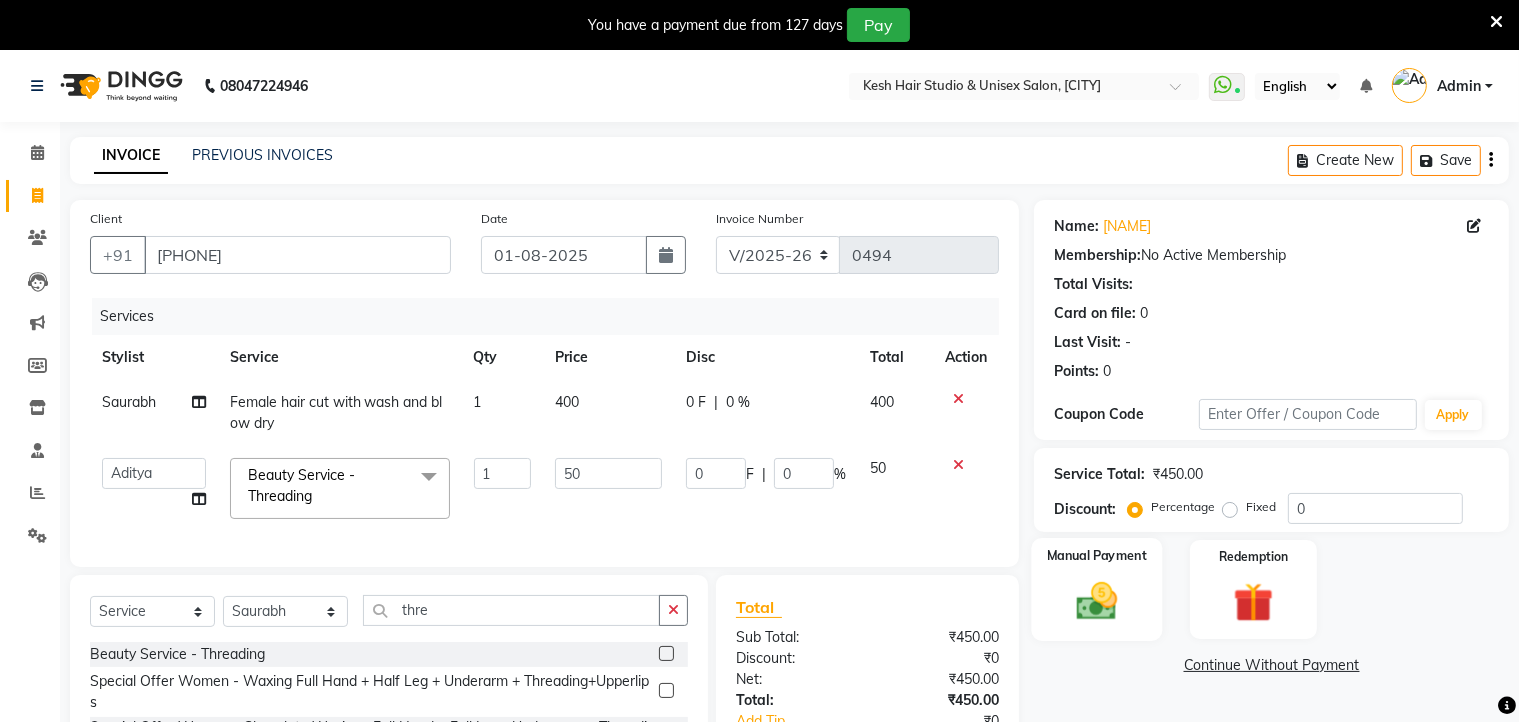 click on "Manual Payment" 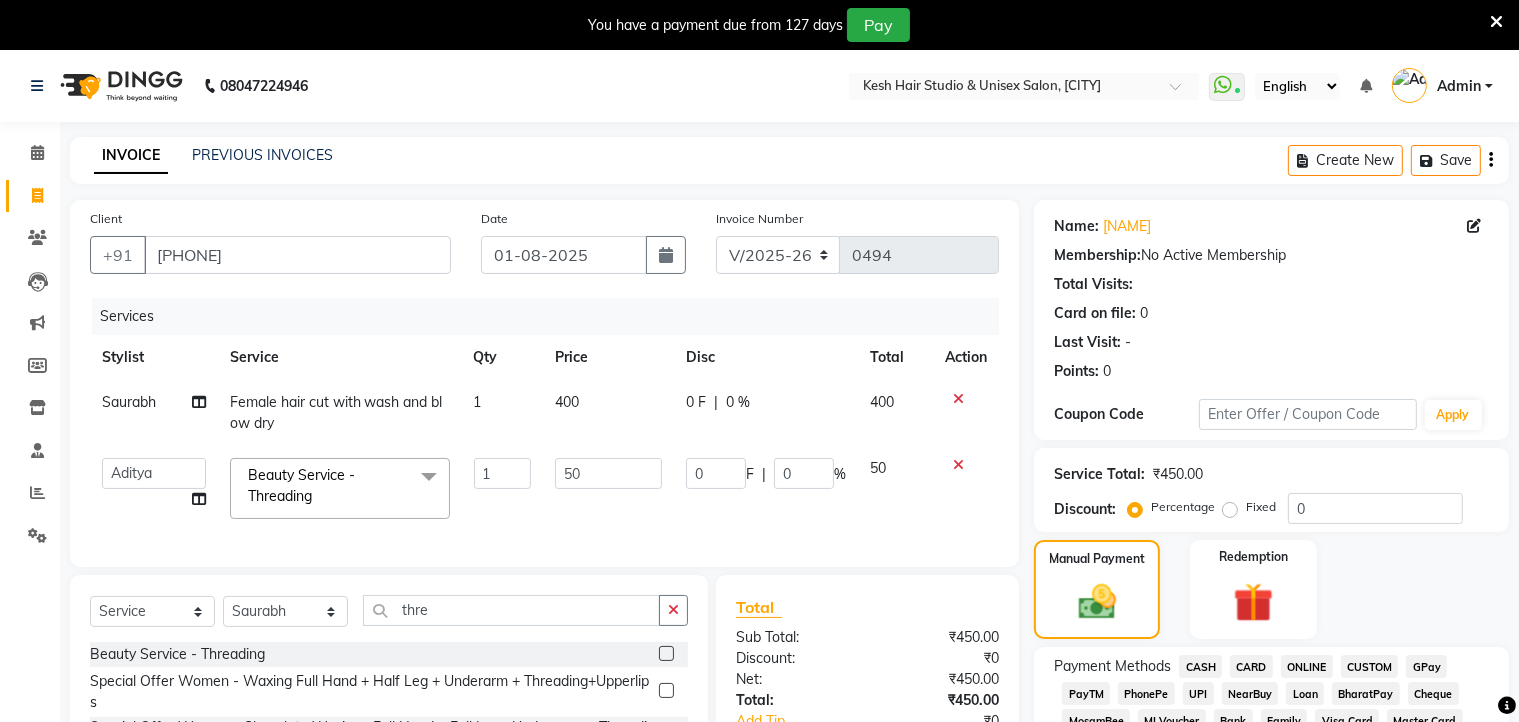 click on "ONLINE" 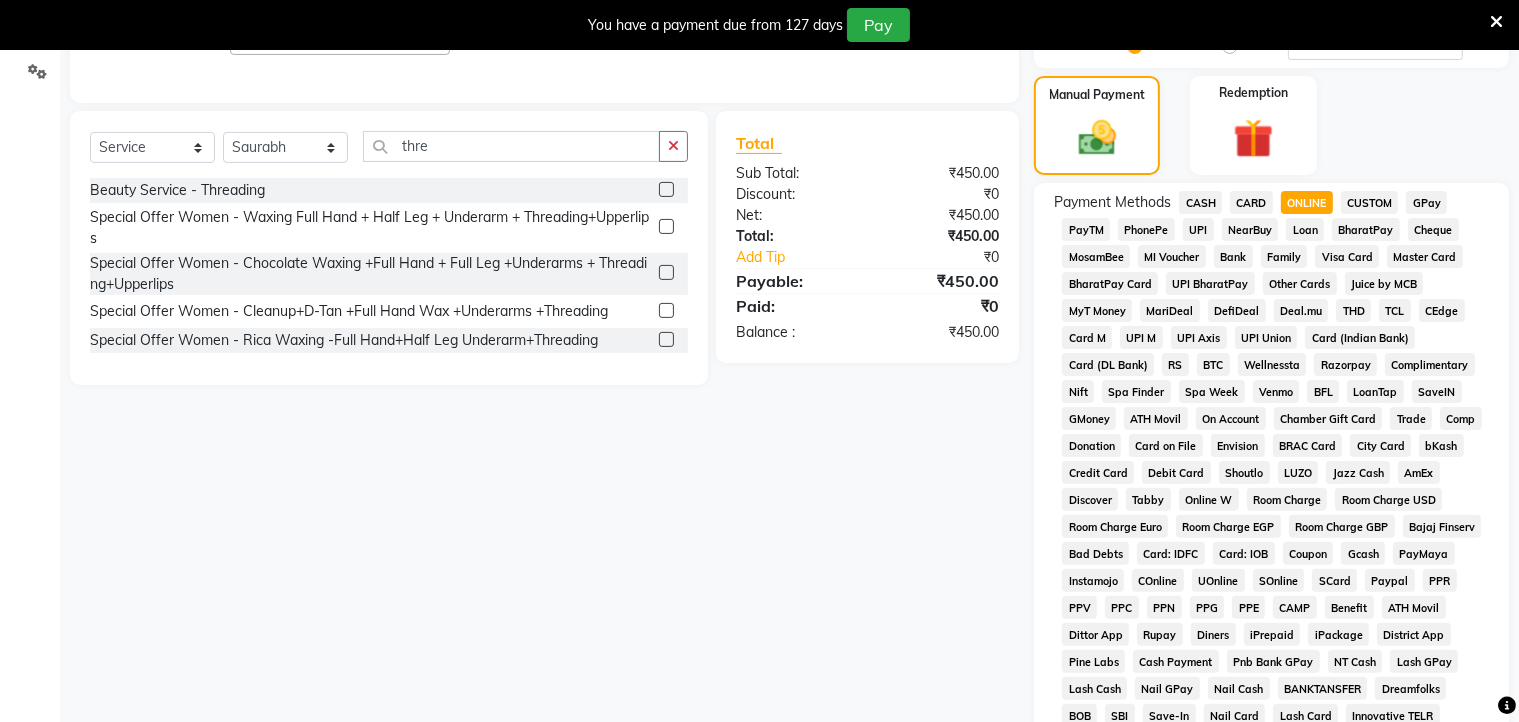 scroll, scrollTop: 752, scrollLeft: 0, axis: vertical 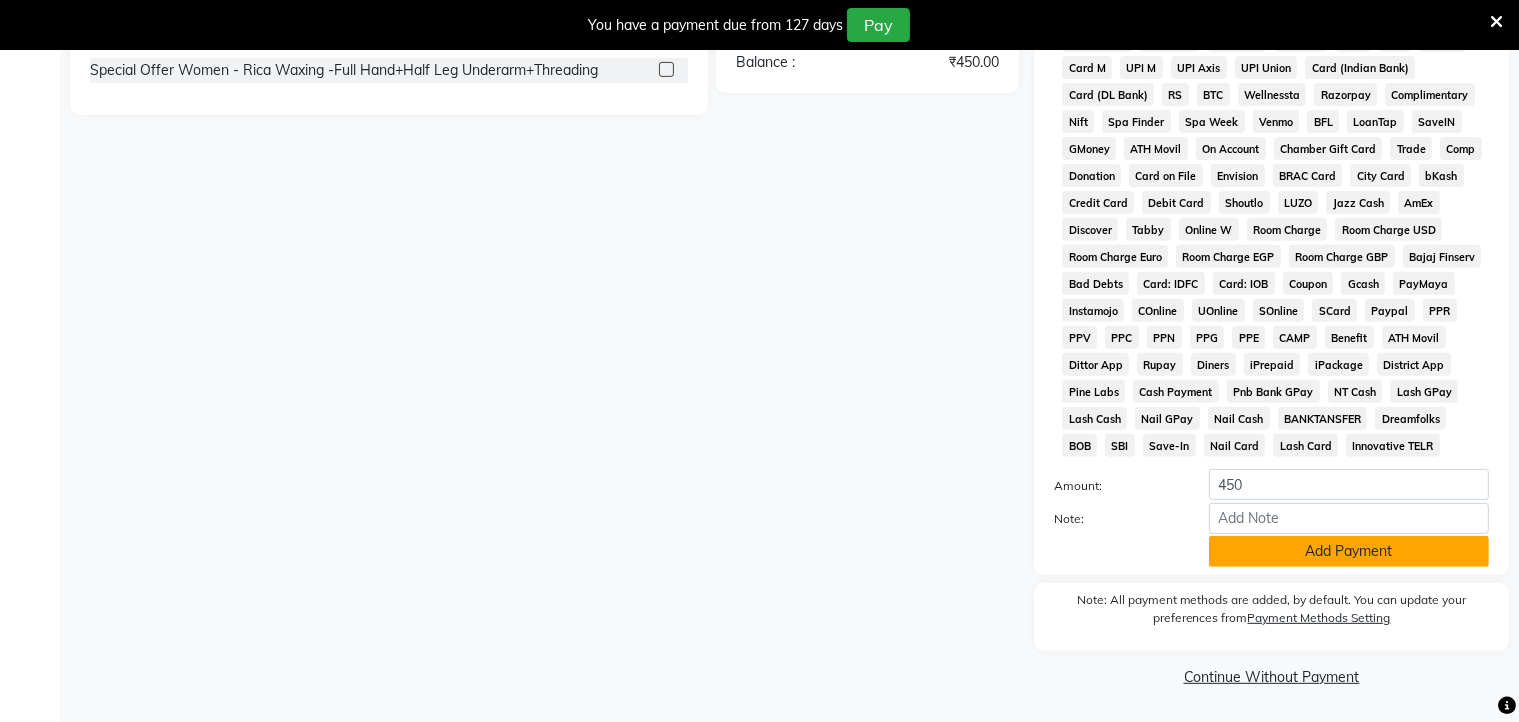 click on "Add Payment" 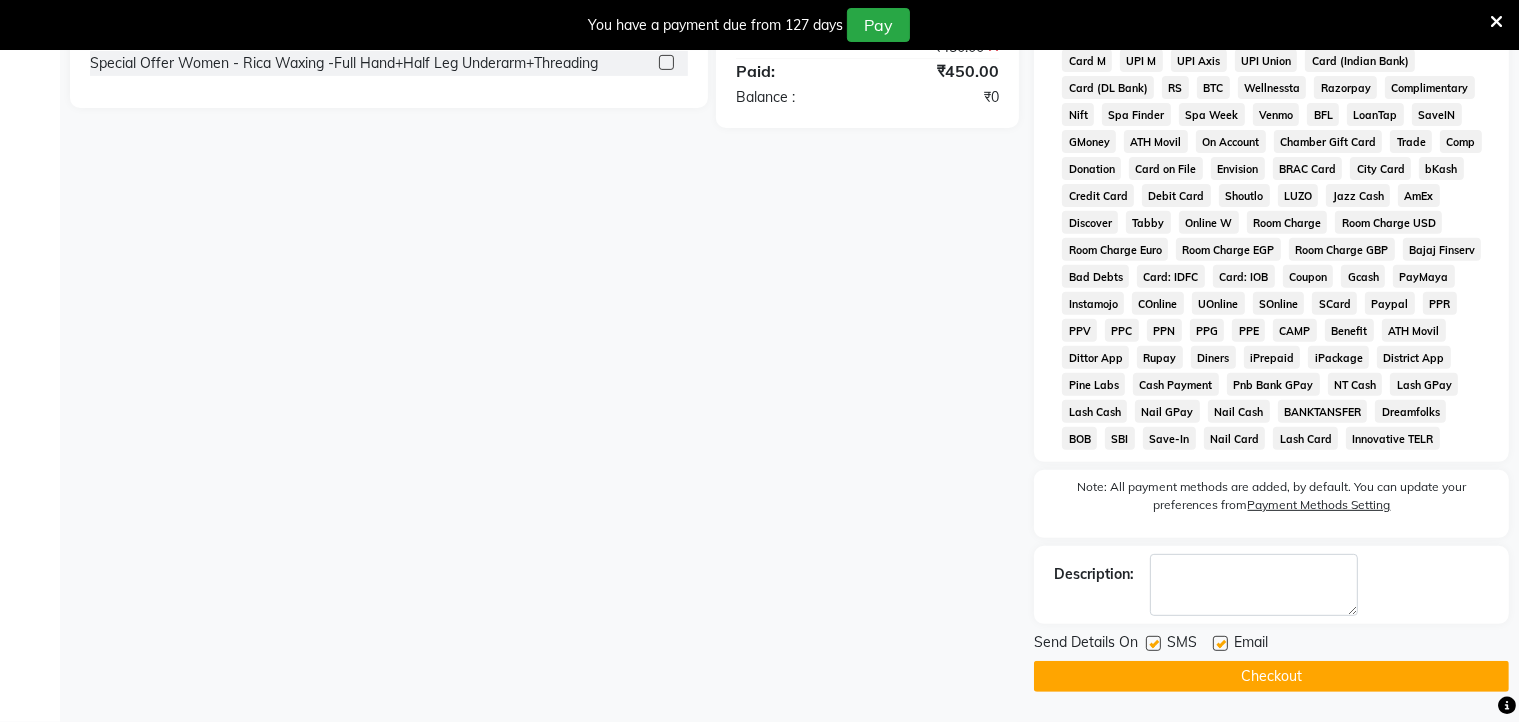 click on "Checkout" 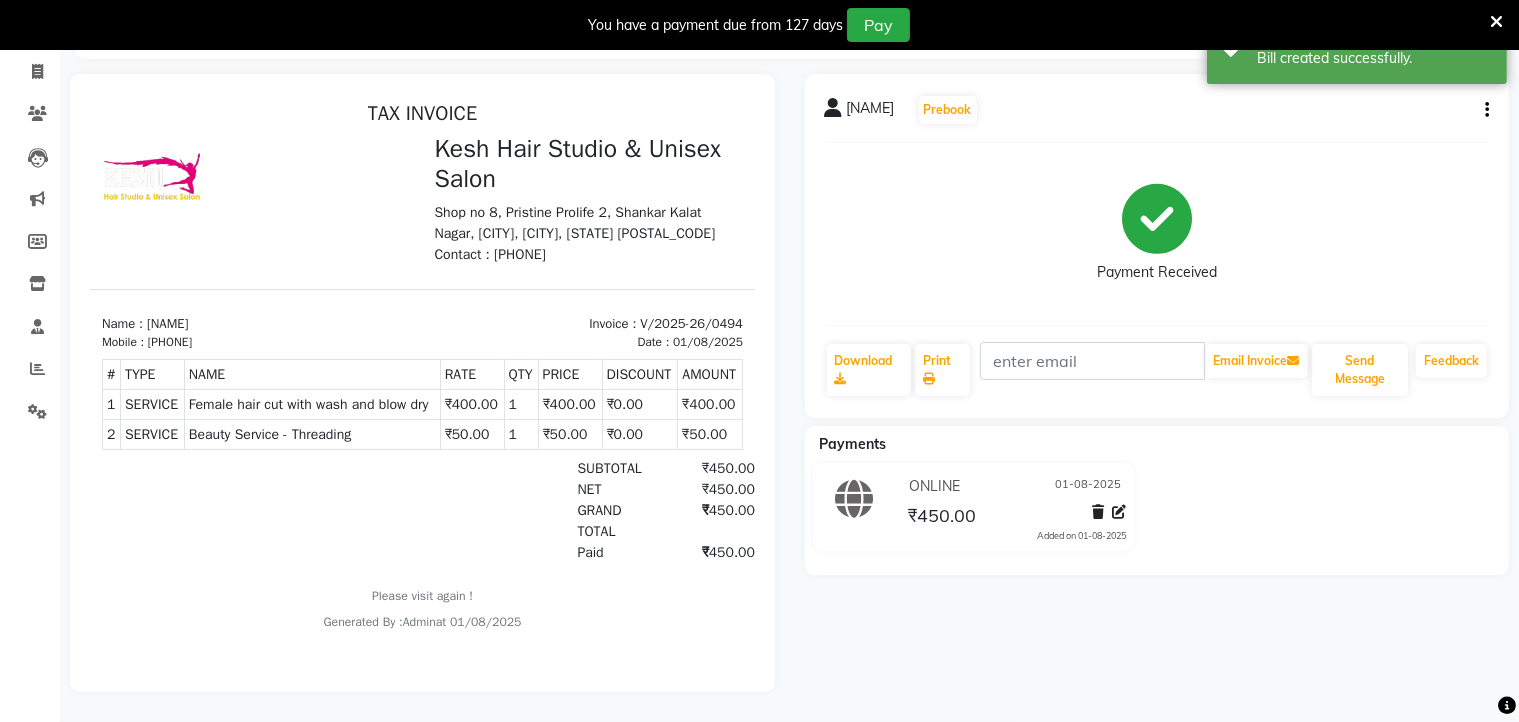 scroll, scrollTop: 0, scrollLeft: 0, axis: both 